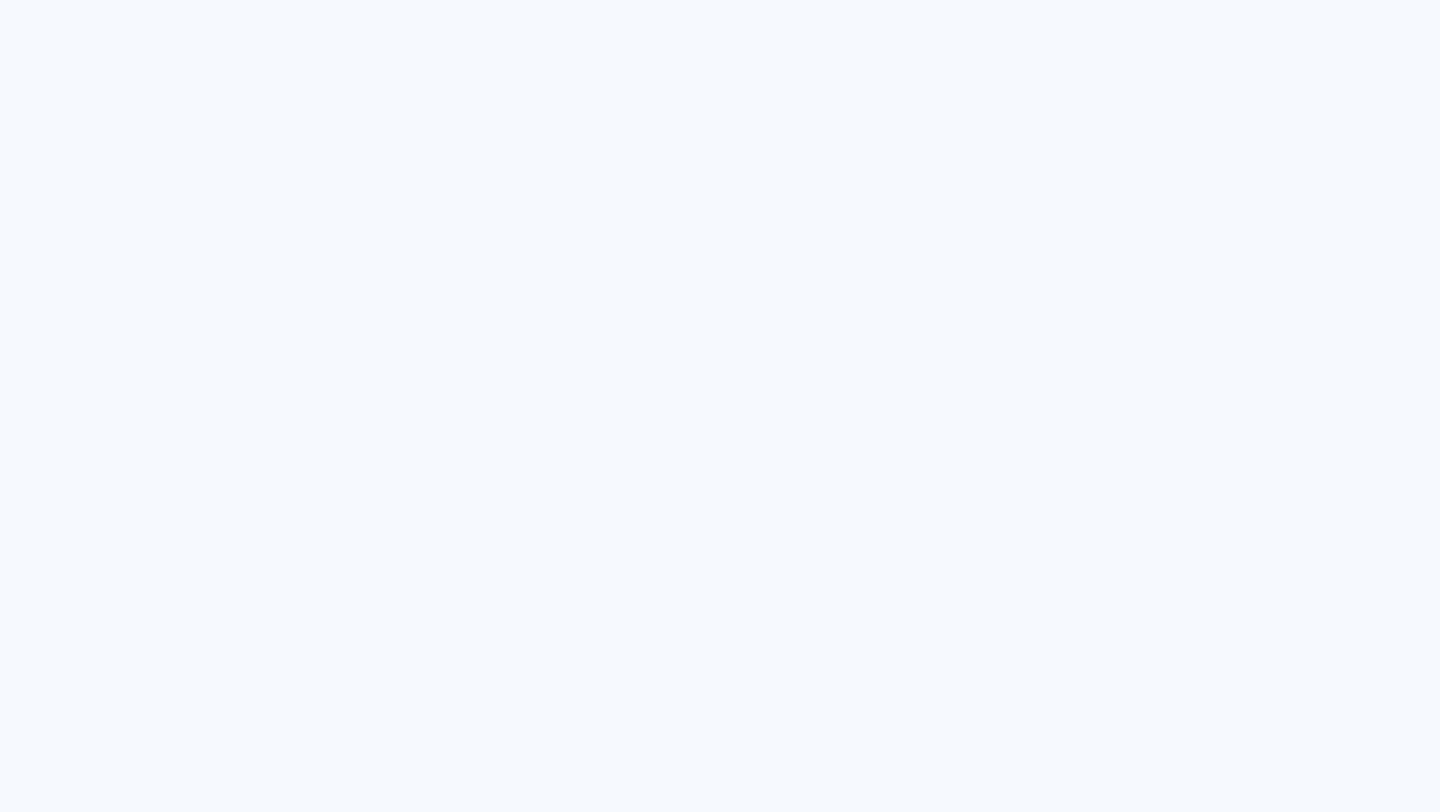 scroll, scrollTop: 0, scrollLeft: 0, axis: both 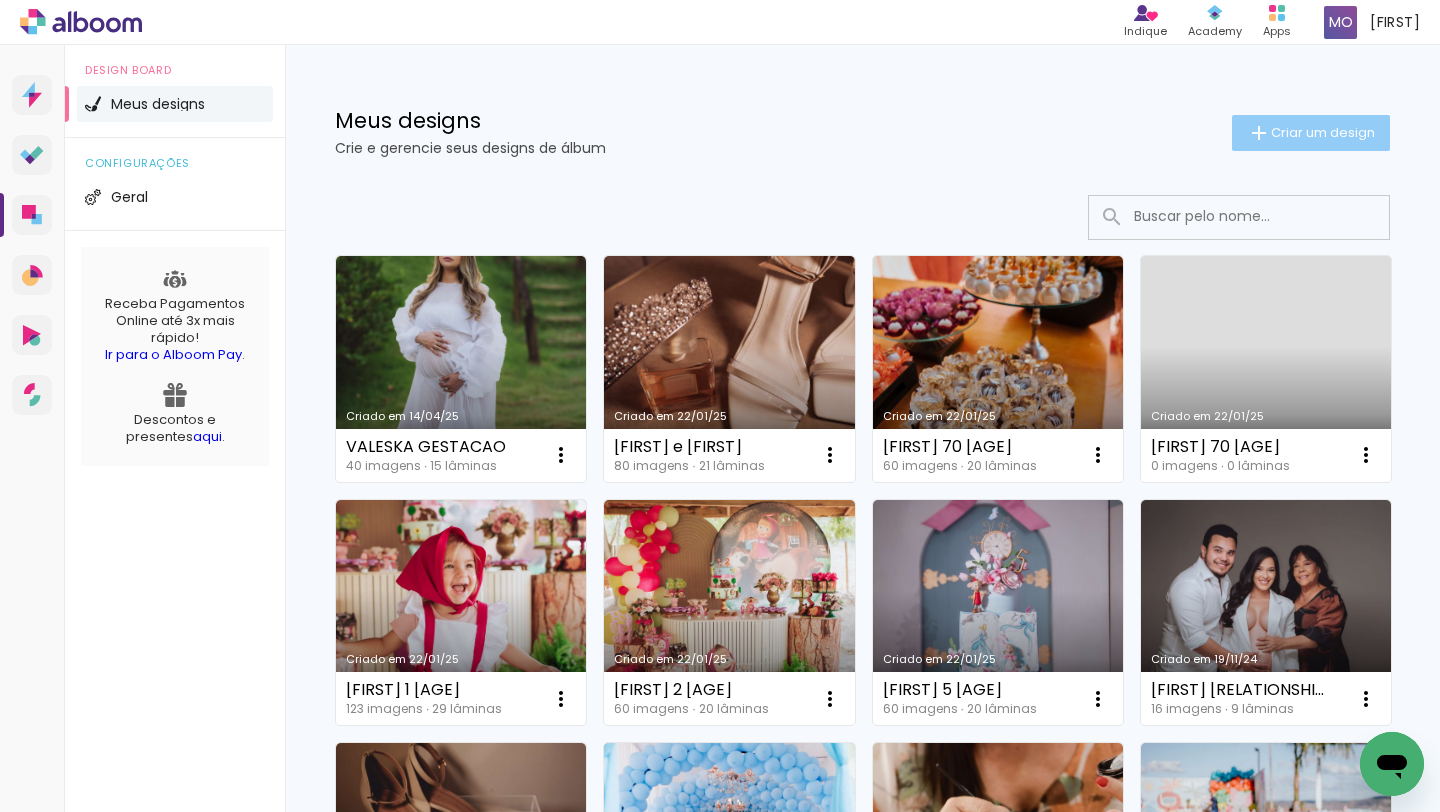 click on "Criar um design" 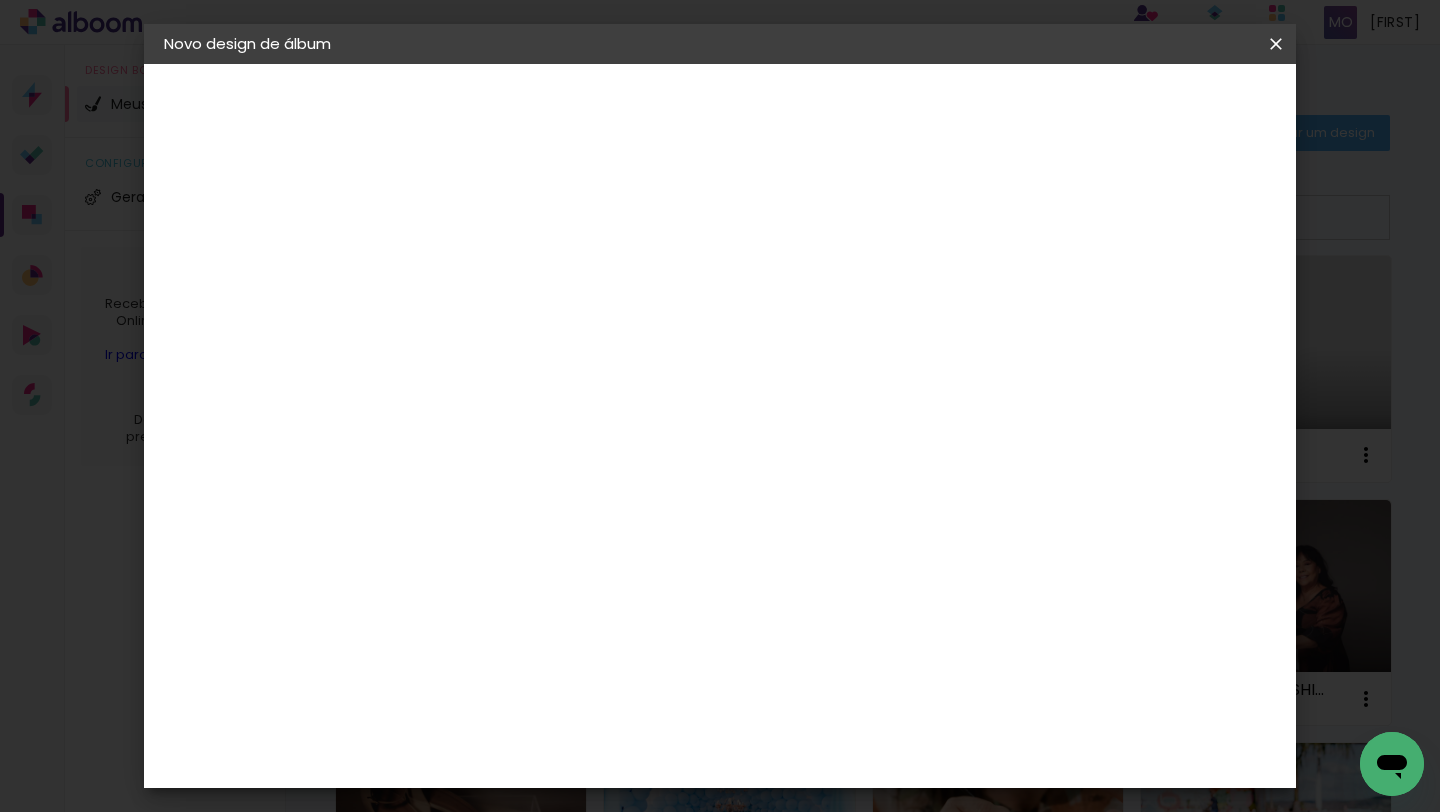click at bounding box center [491, 268] 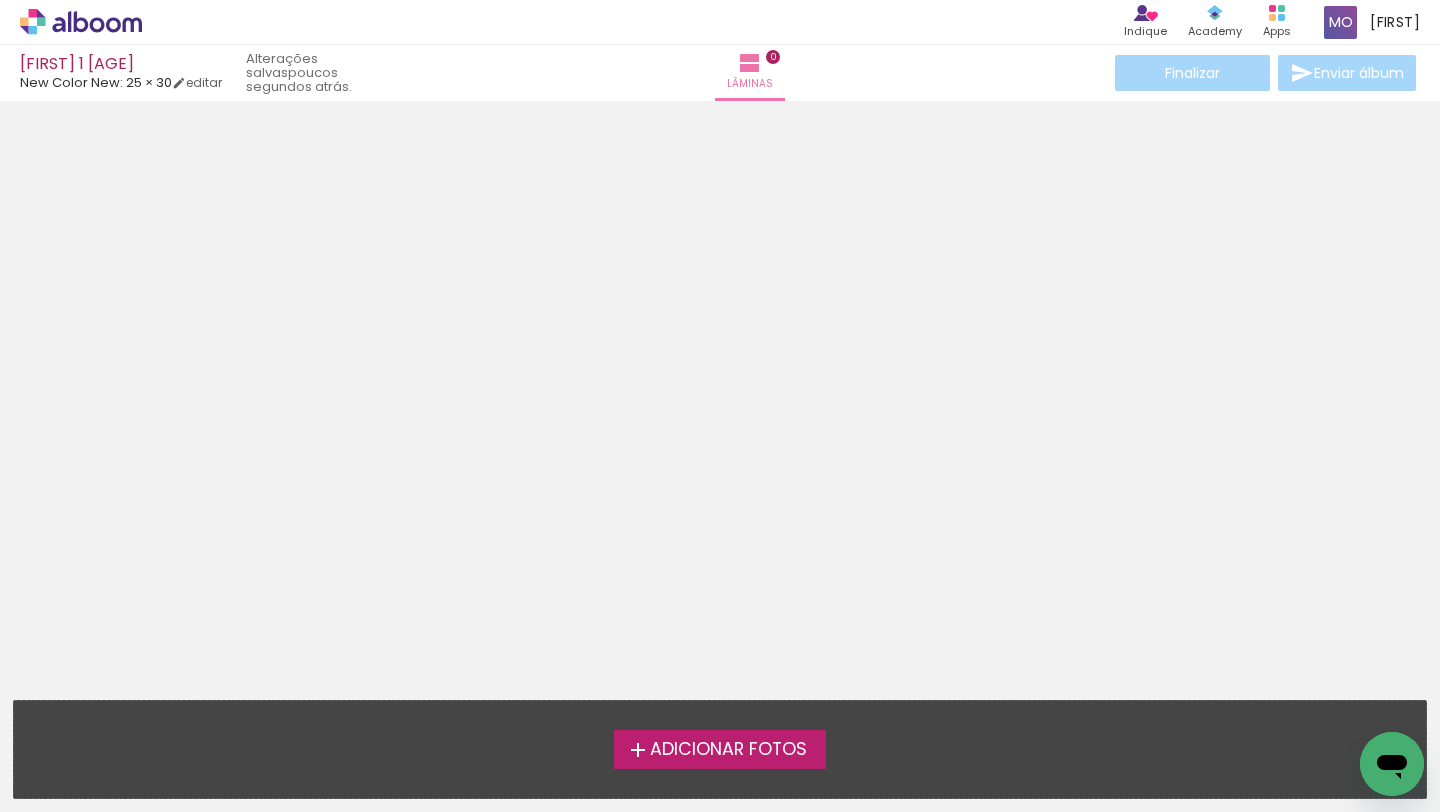 click on "Adicionar Fotos" at bounding box center [728, 750] 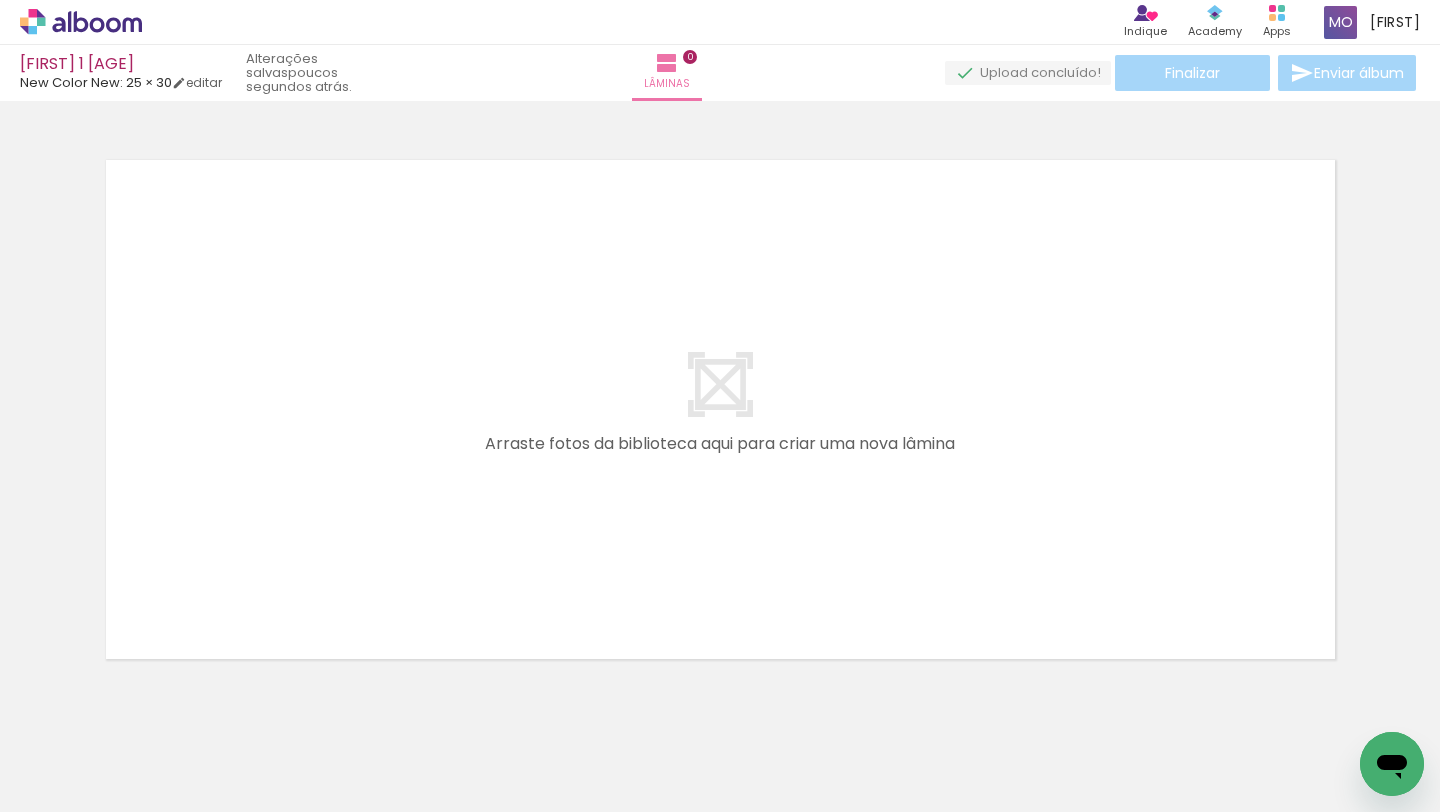 scroll, scrollTop: 25, scrollLeft: 0, axis: vertical 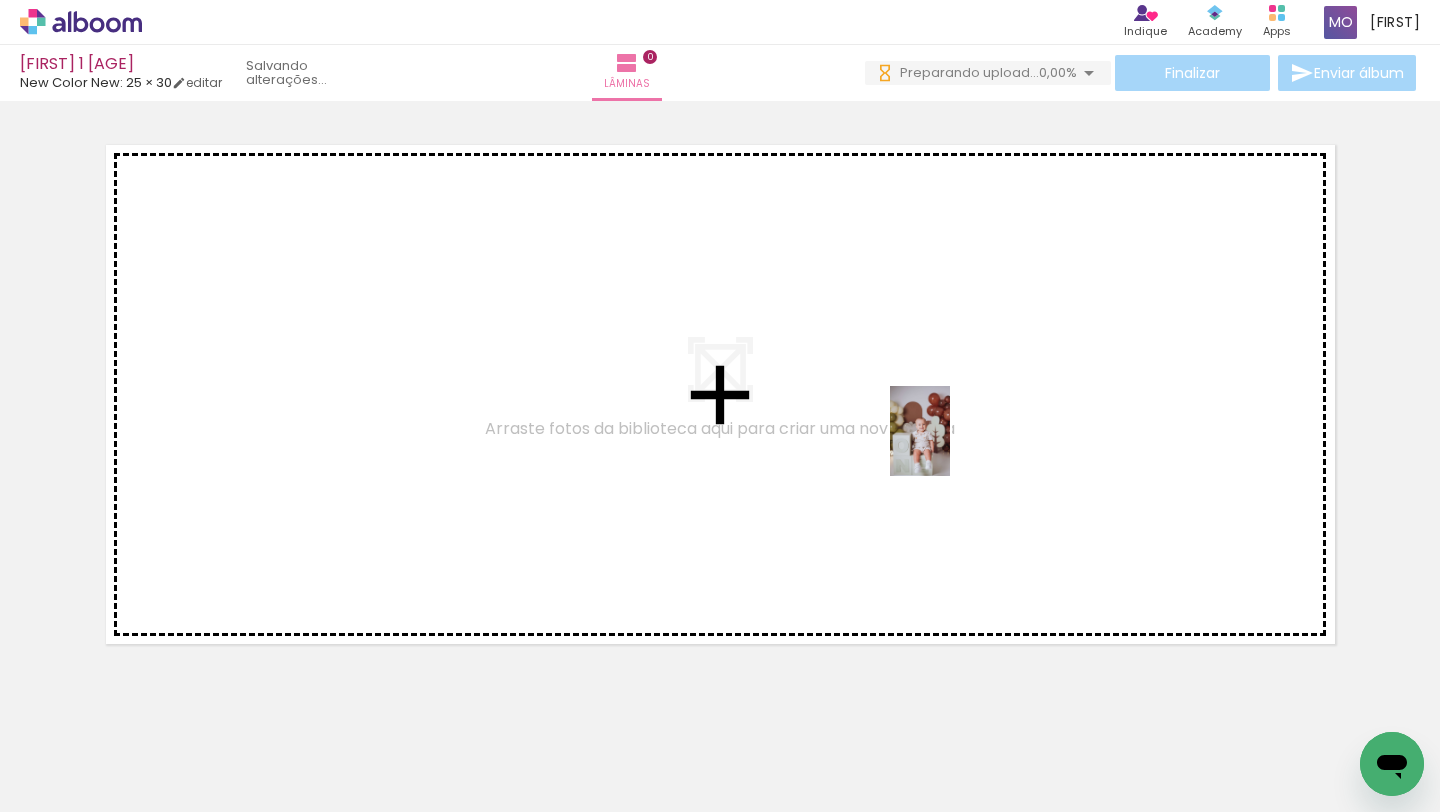 drag, startPoint x: 201, startPoint y: 753, endPoint x: 967, endPoint y: 443, distance: 826.351 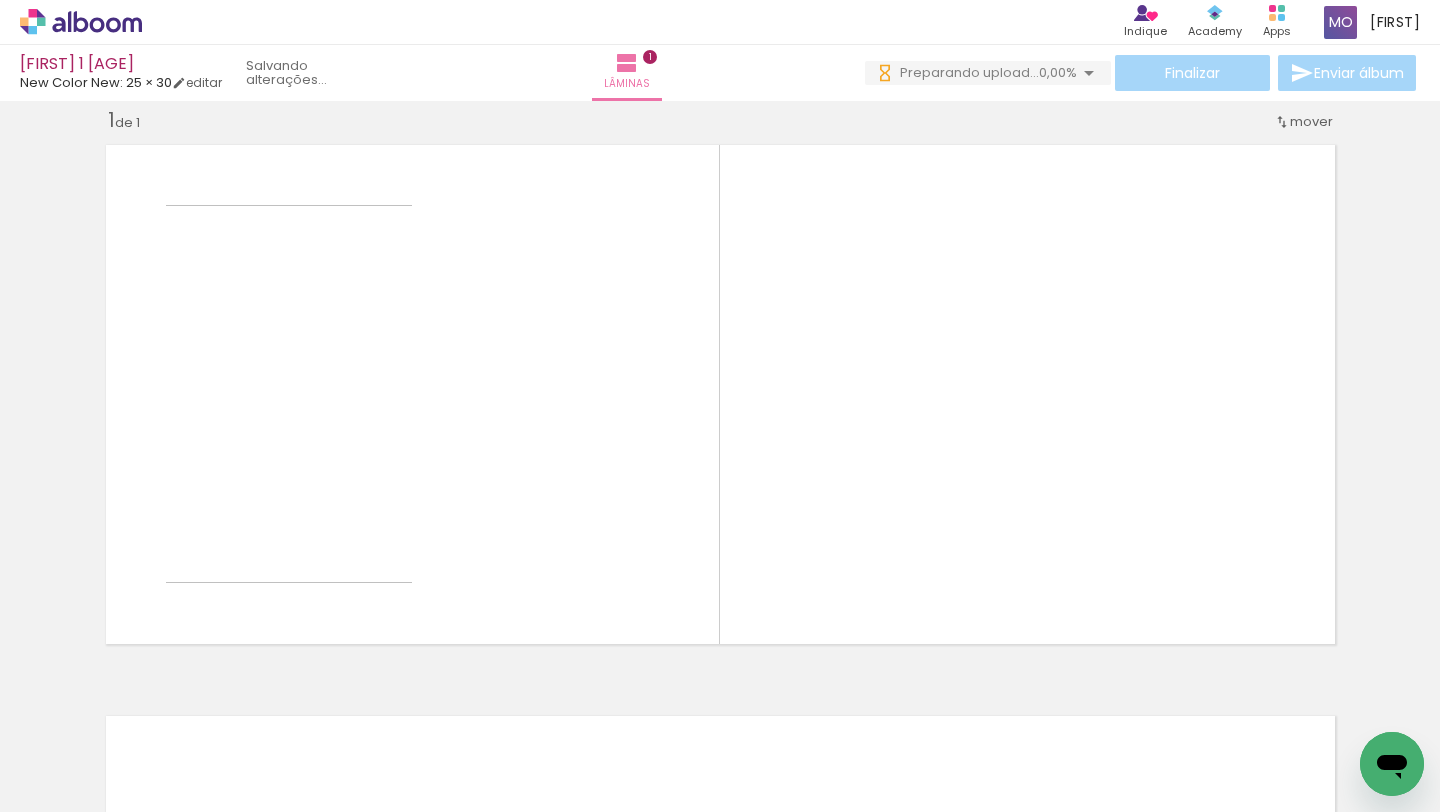 scroll, scrollTop: 25, scrollLeft: 0, axis: vertical 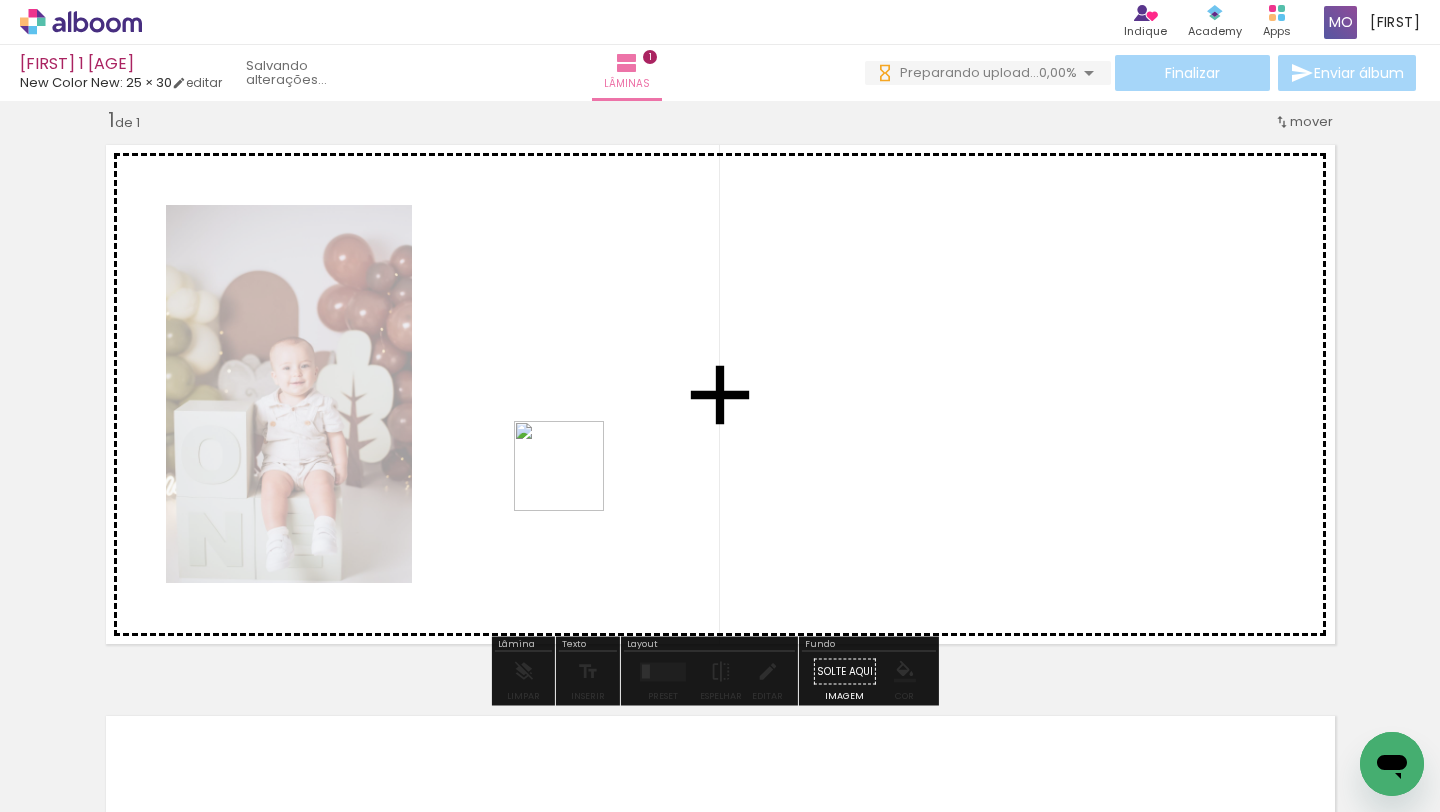 drag, startPoint x: 334, startPoint y: 750, endPoint x: 574, endPoint y: 481, distance: 360.50104 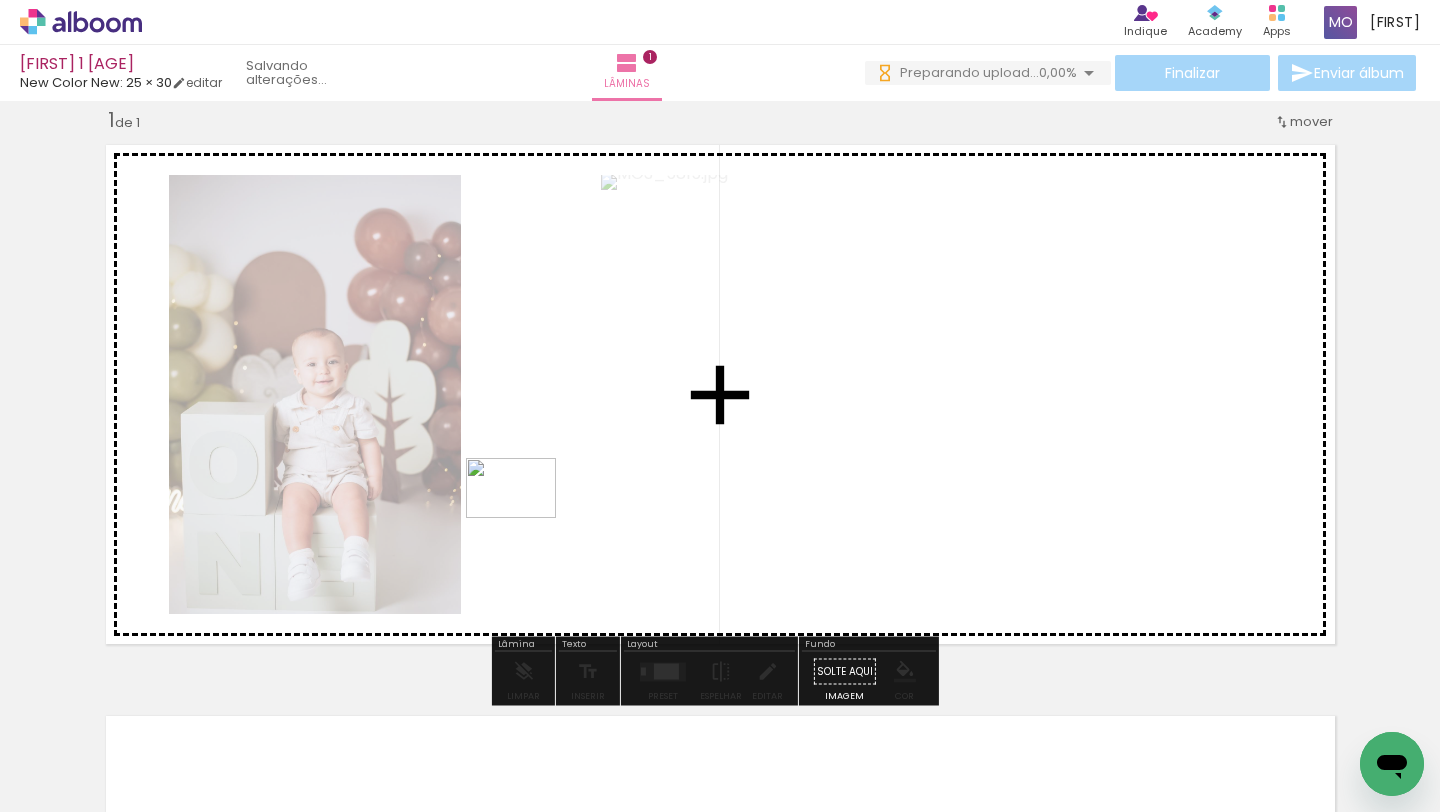 drag, startPoint x: 446, startPoint y: 741, endPoint x: 527, endPoint y: 518, distance: 237.25514 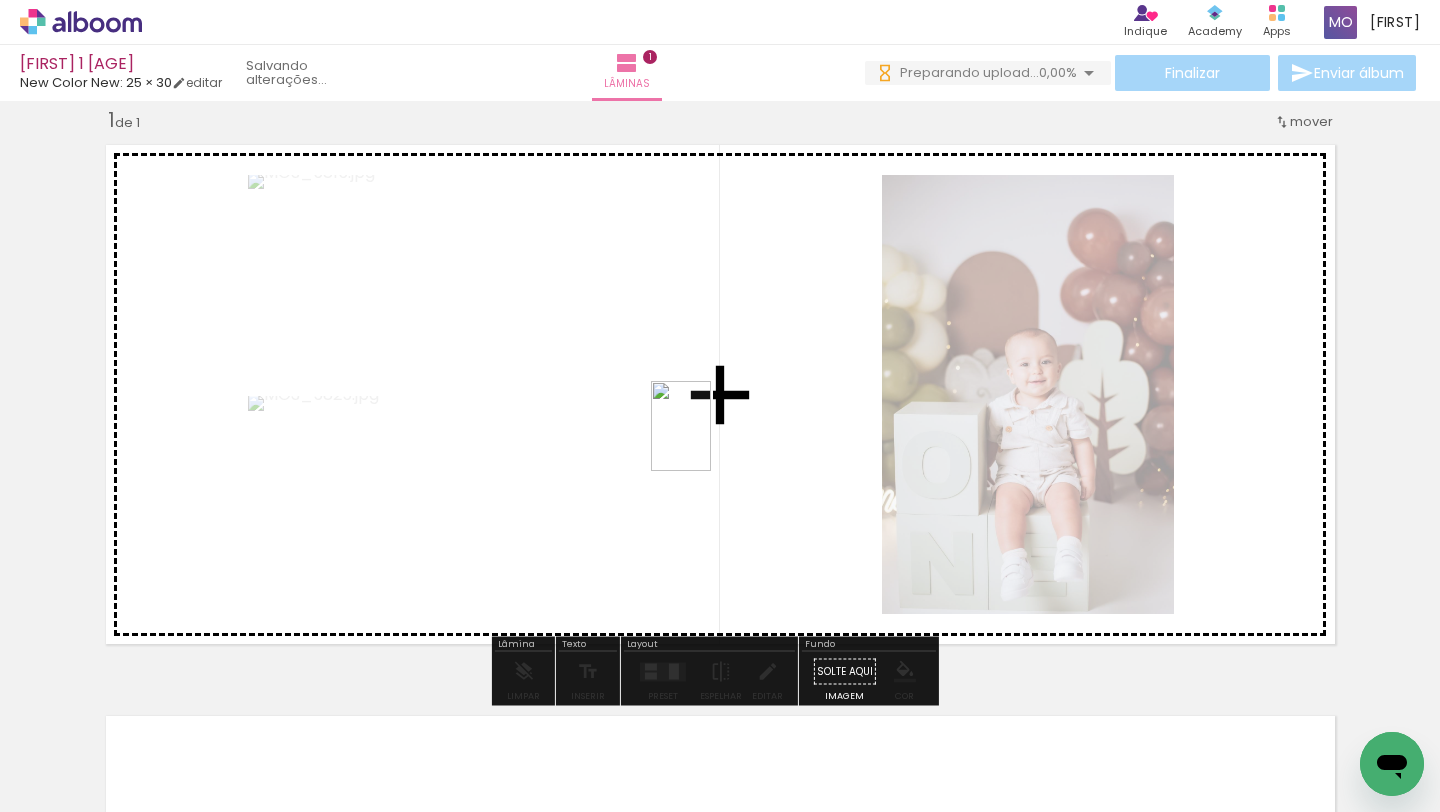 drag, startPoint x: 540, startPoint y: 741, endPoint x: 711, endPoint y: 441, distance: 345.3129 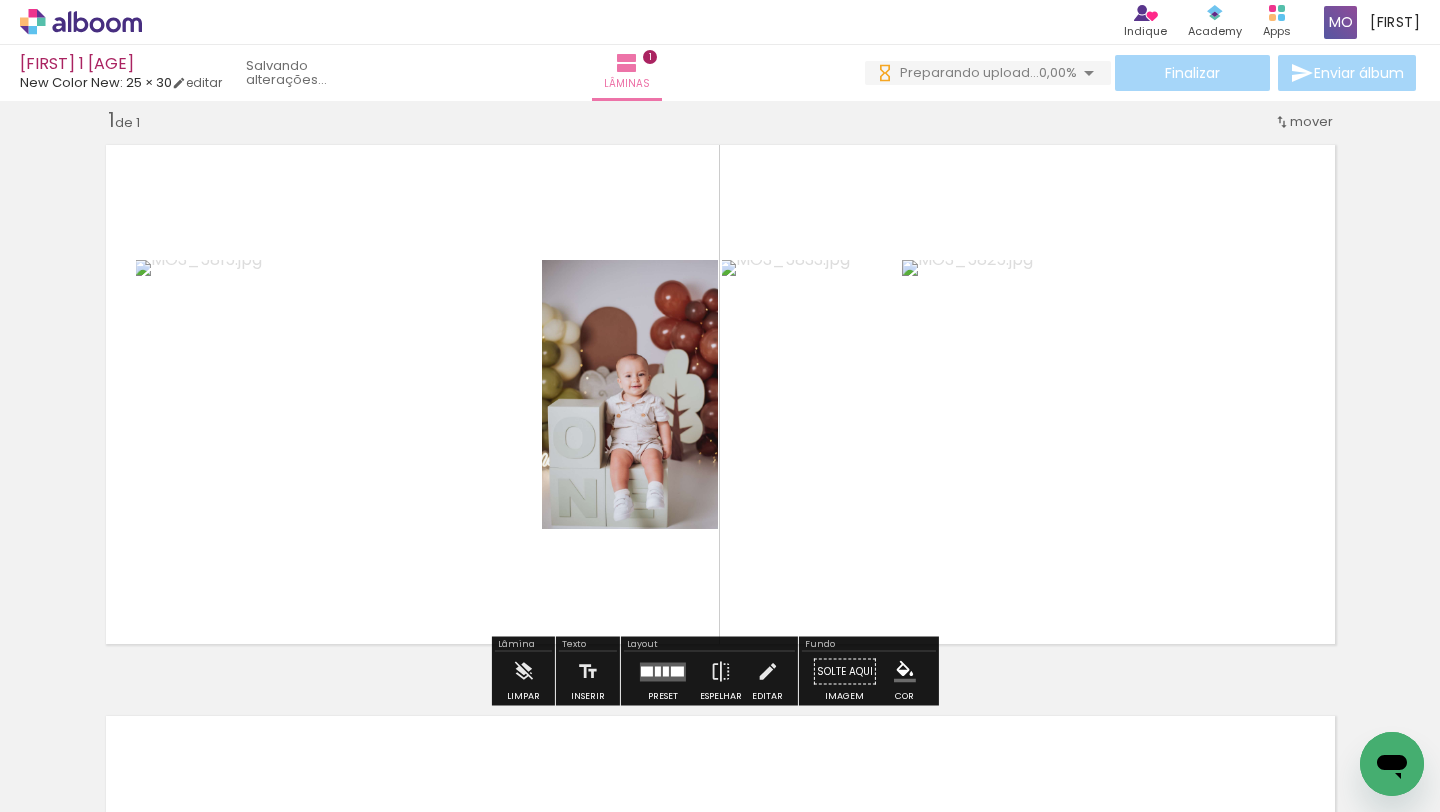 scroll, scrollTop: 0, scrollLeft: 0, axis: both 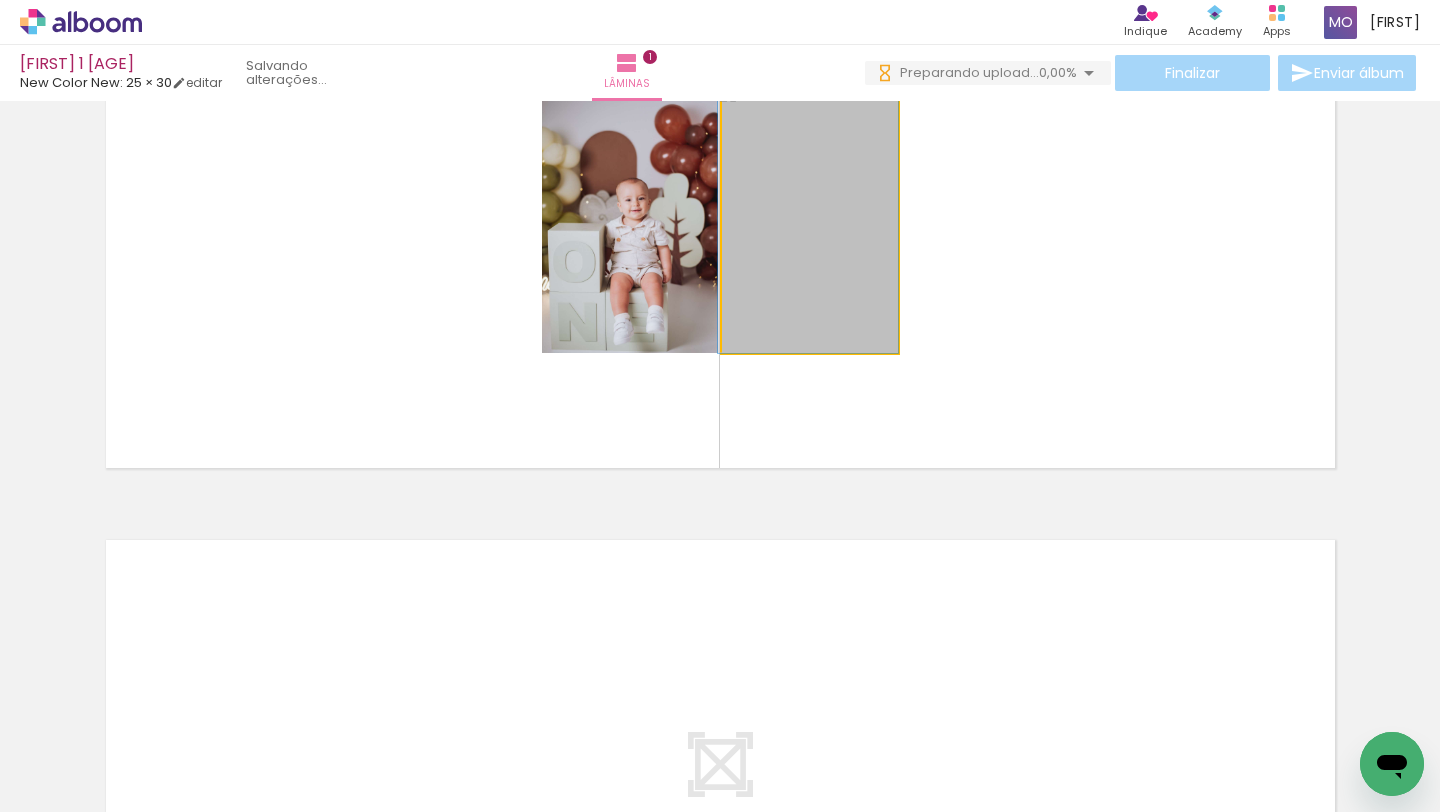 drag, startPoint x: 801, startPoint y: 304, endPoint x: 796, endPoint y: 289, distance: 15.811388 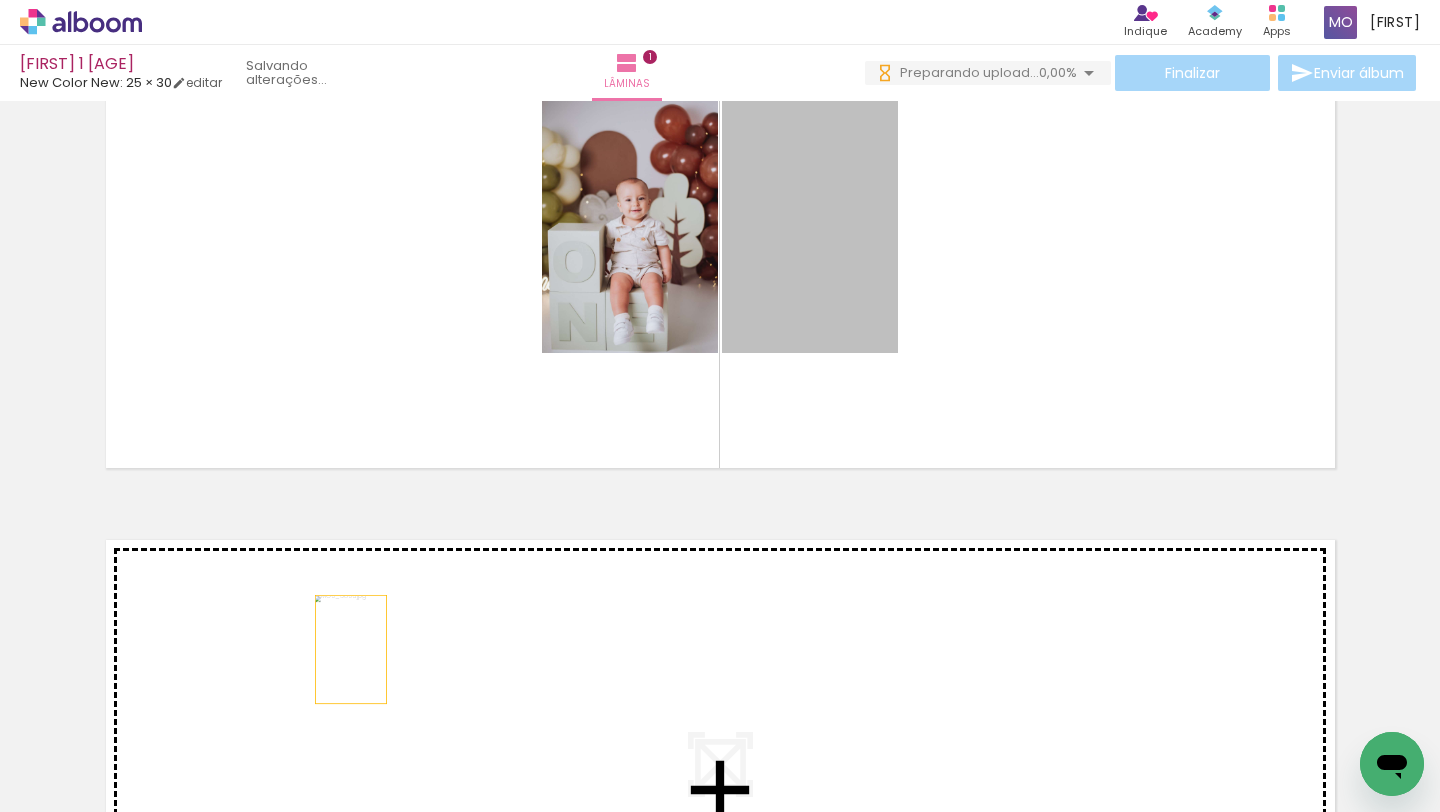 drag, startPoint x: 788, startPoint y: 232, endPoint x: 314, endPoint y: 718, distance: 678.87555 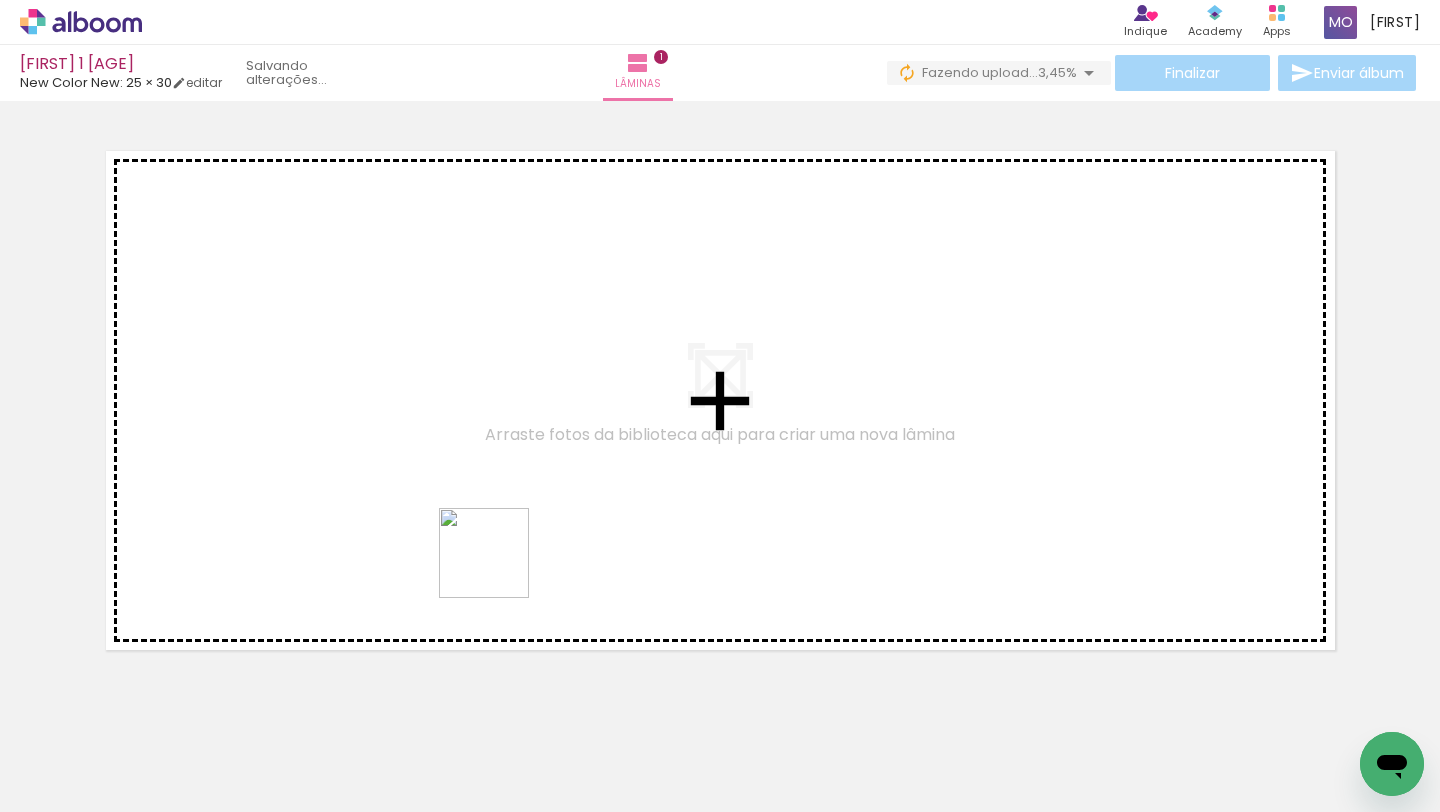 drag, startPoint x: 549, startPoint y: 728, endPoint x: 570, endPoint y: 672, distance: 59.808025 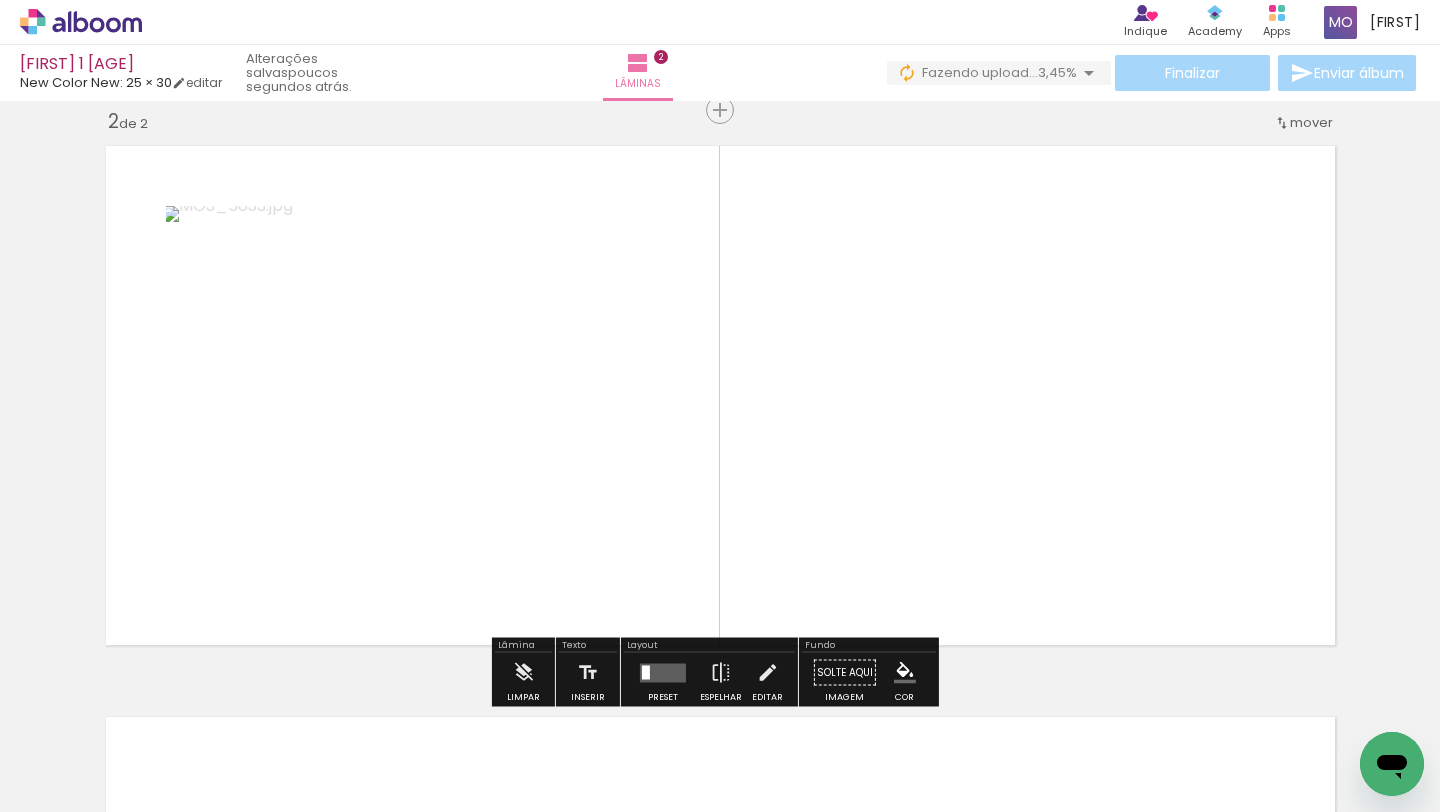 scroll, scrollTop: 596, scrollLeft: 0, axis: vertical 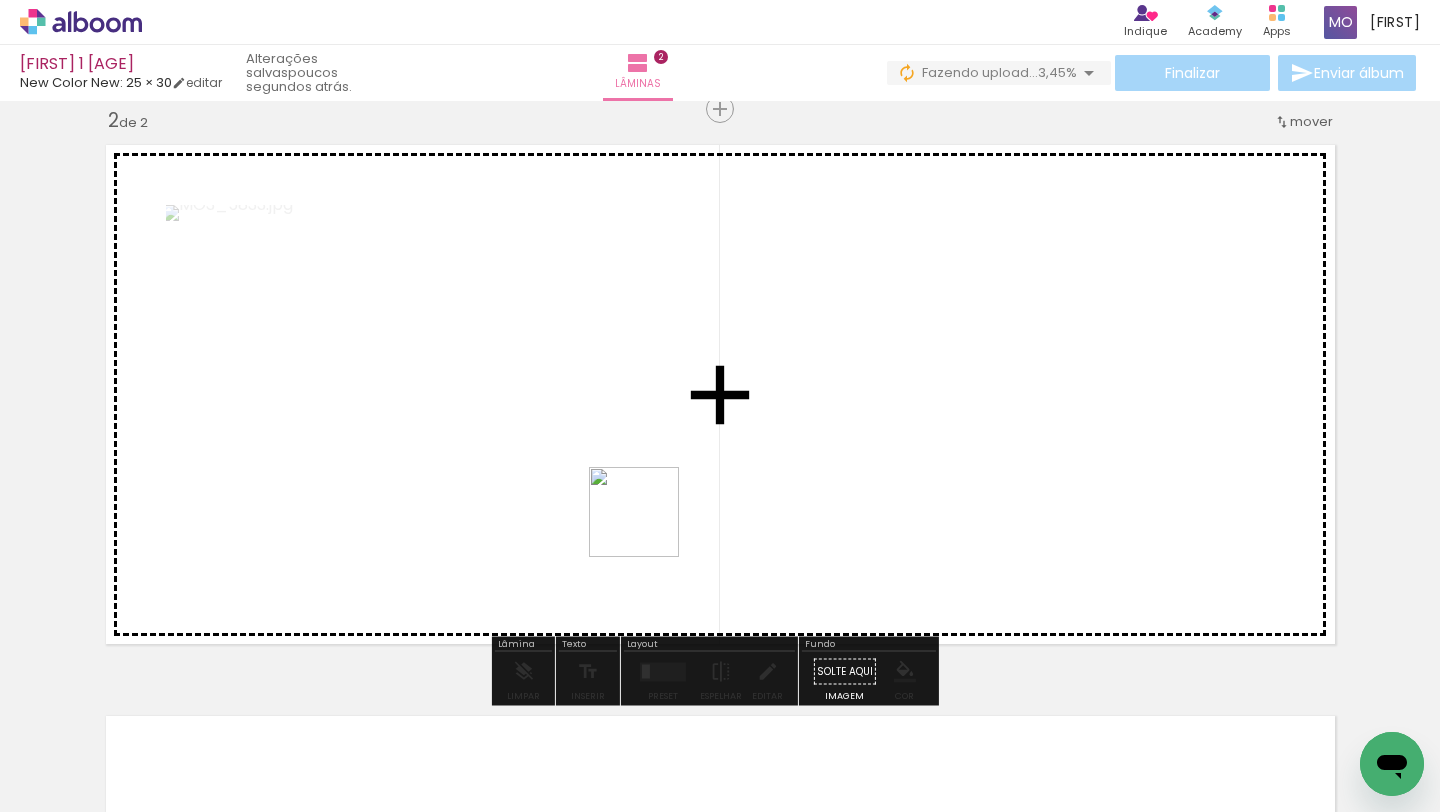drag, startPoint x: 665, startPoint y: 742, endPoint x: 649, endPoint y: 527, distance: 215.59453 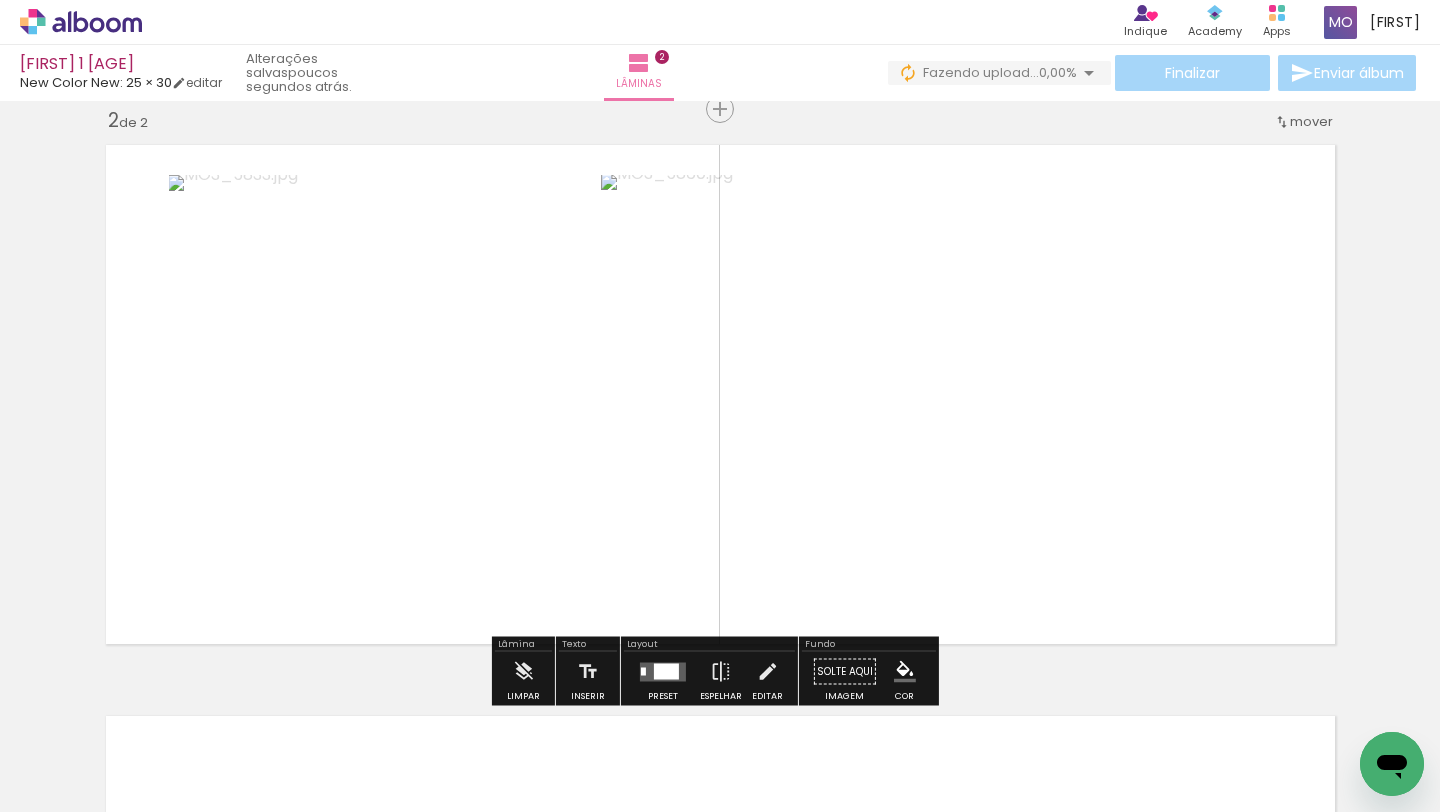 drag, startPoint x: 776, startPoint y: 752, endPoint x: 724, endPoint y: 612, distance: 149.34523 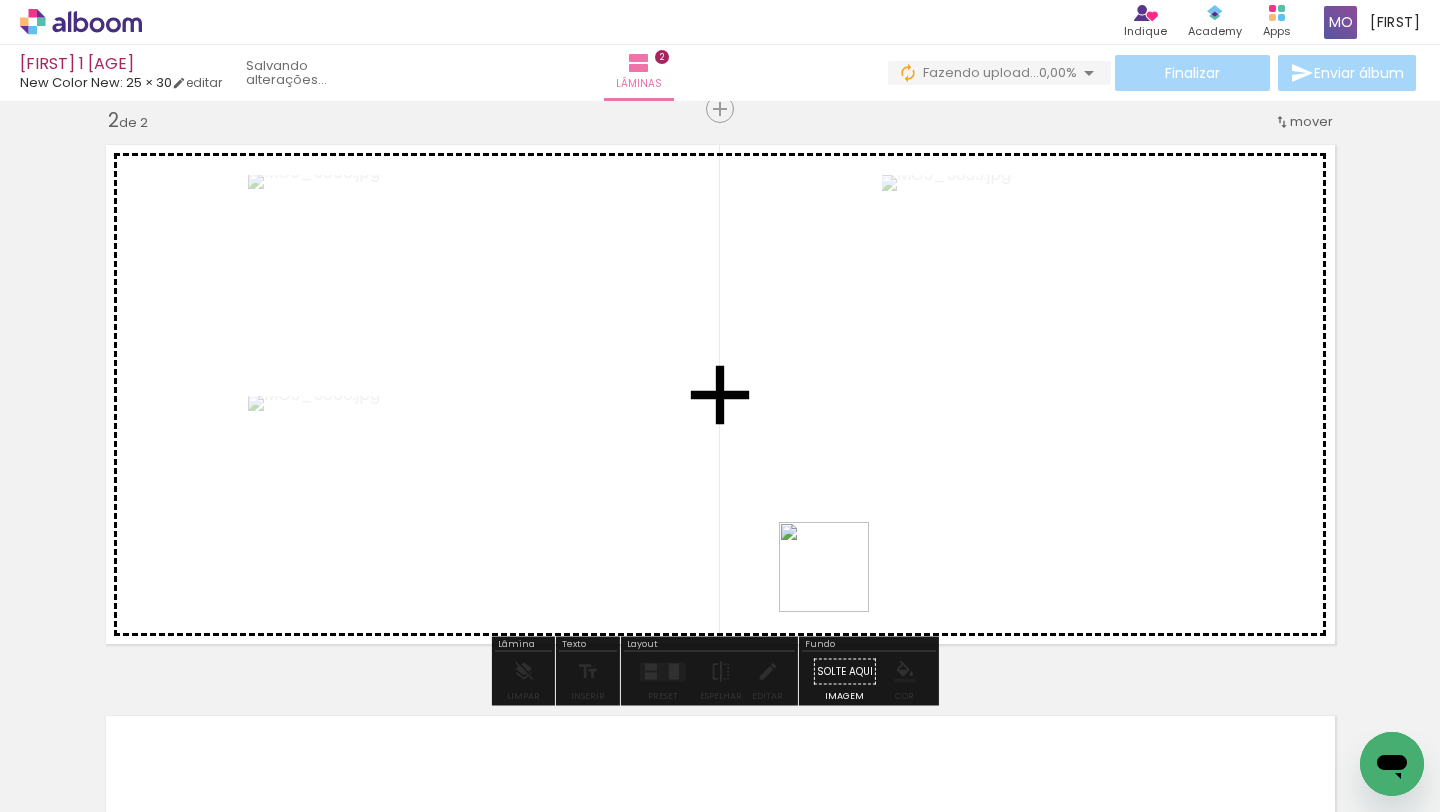drag, startPoint x: 839, startPoint y: 582, endPoint x: 818, endPoint y: 526, distance: 59.808025 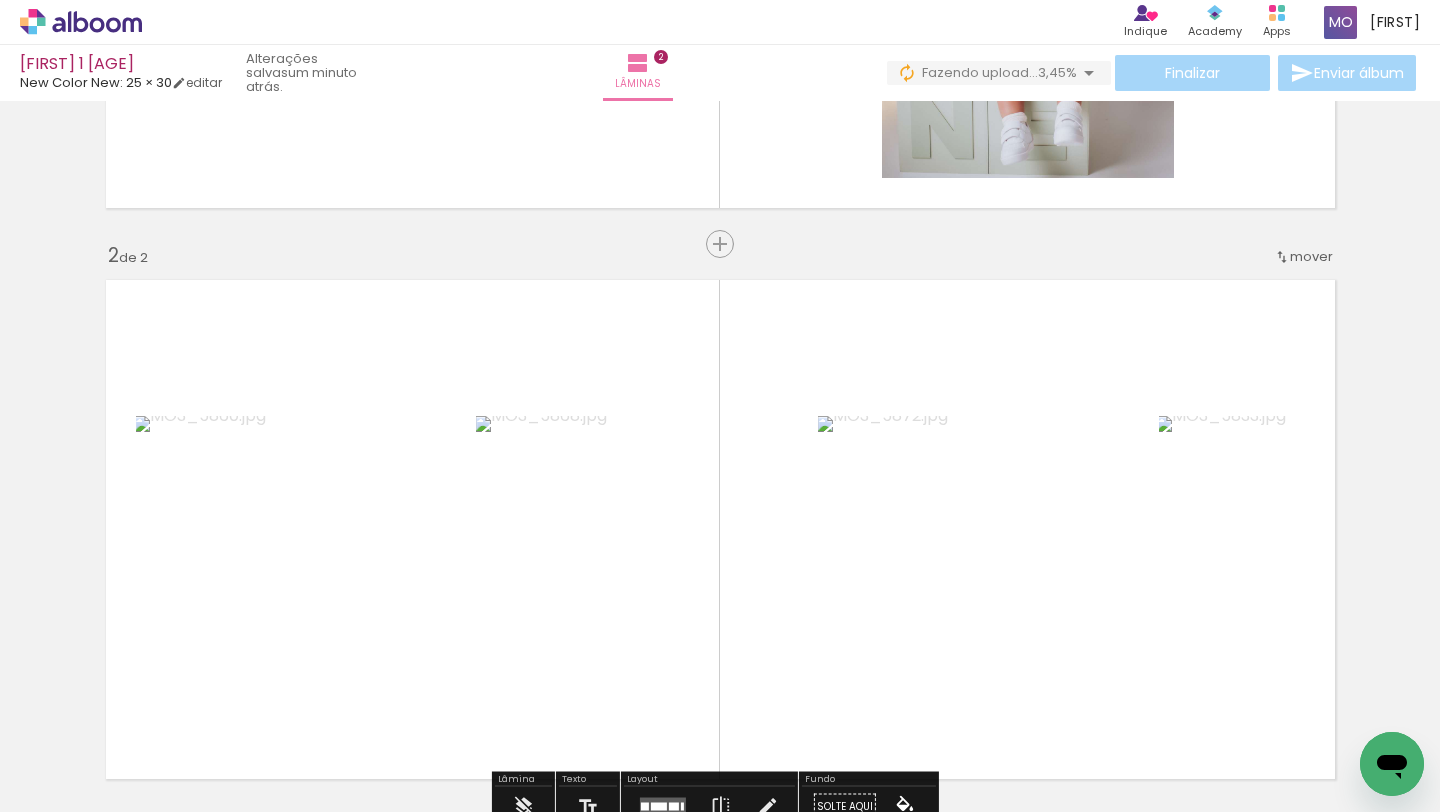 scroll, scrollTop: 401, scrollLeft: 0, axis: vertical 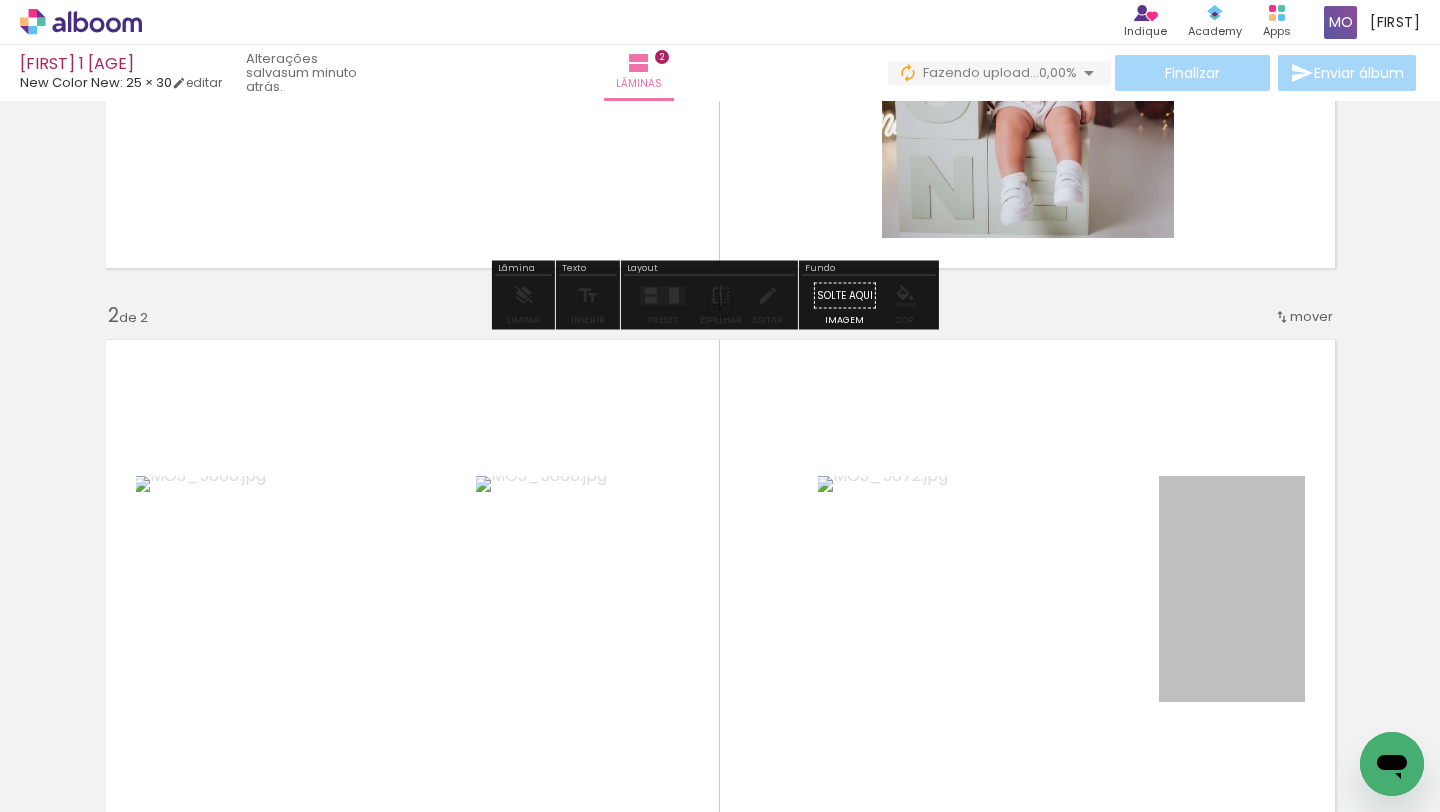 drag, startPoint x: 1206, startPoint y: 570, endPoint x: 824, endPoint y: 101, distance: 604.8843 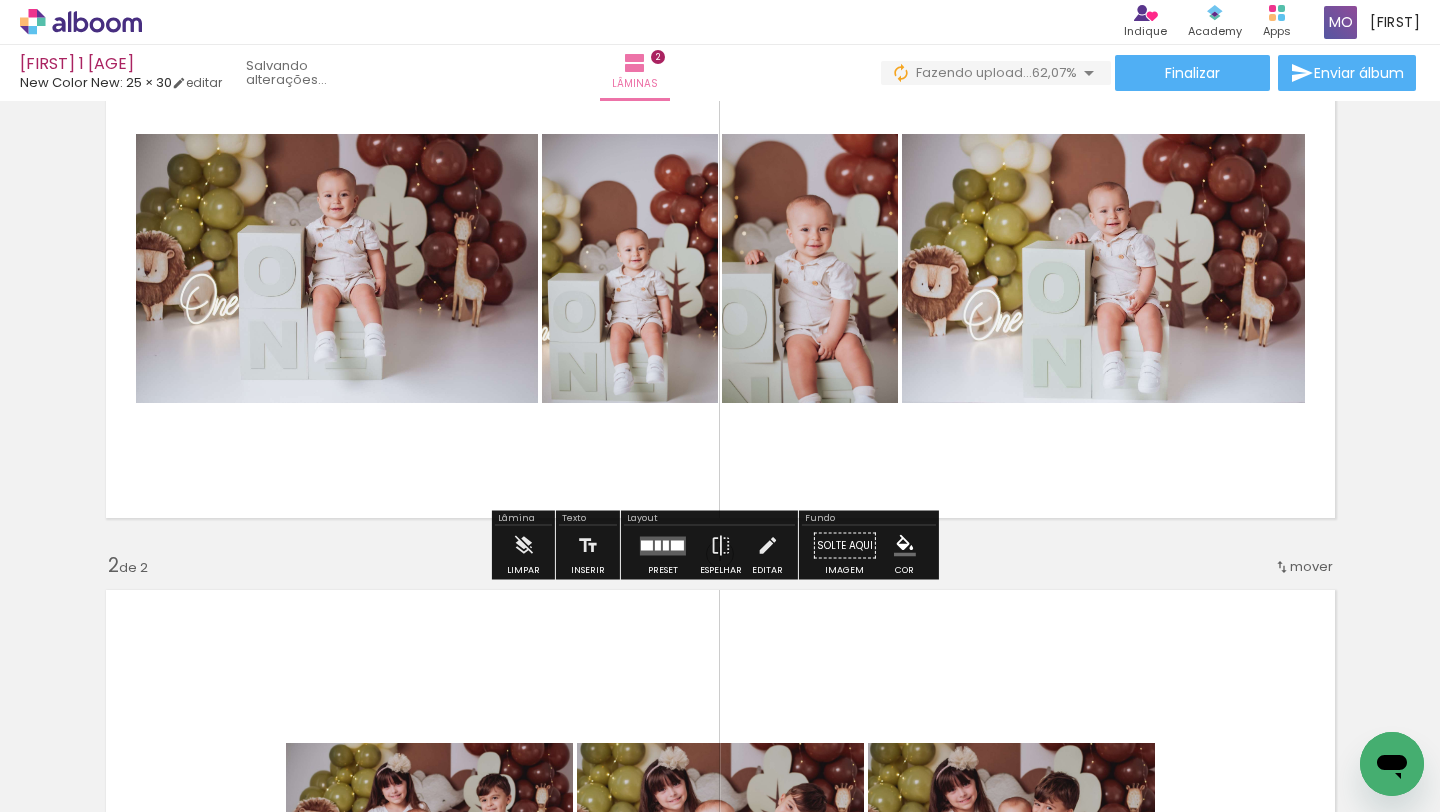 scroll, scrollTop: 0, scrollLeft: 0, axis: both 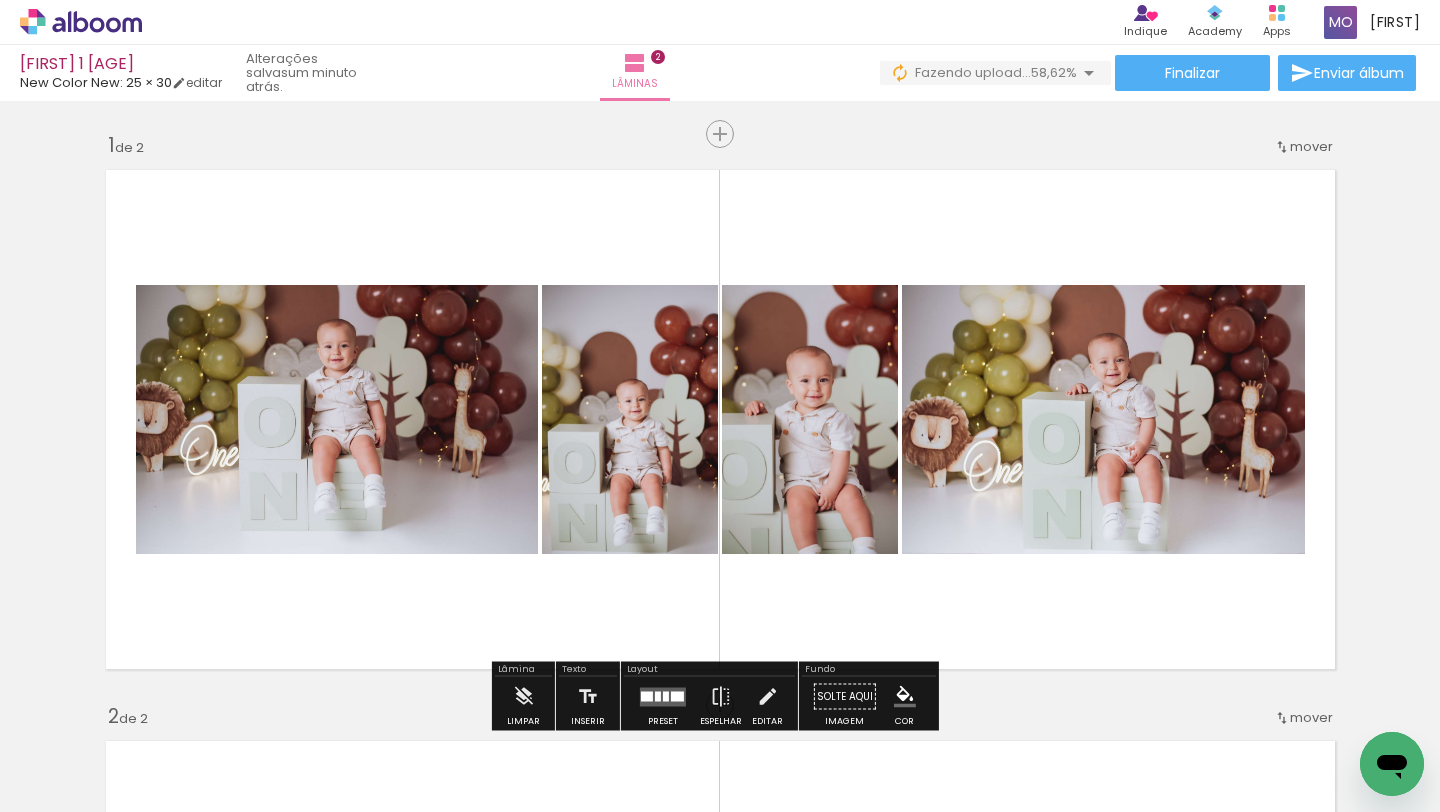 click at bounding box center (720, 419) 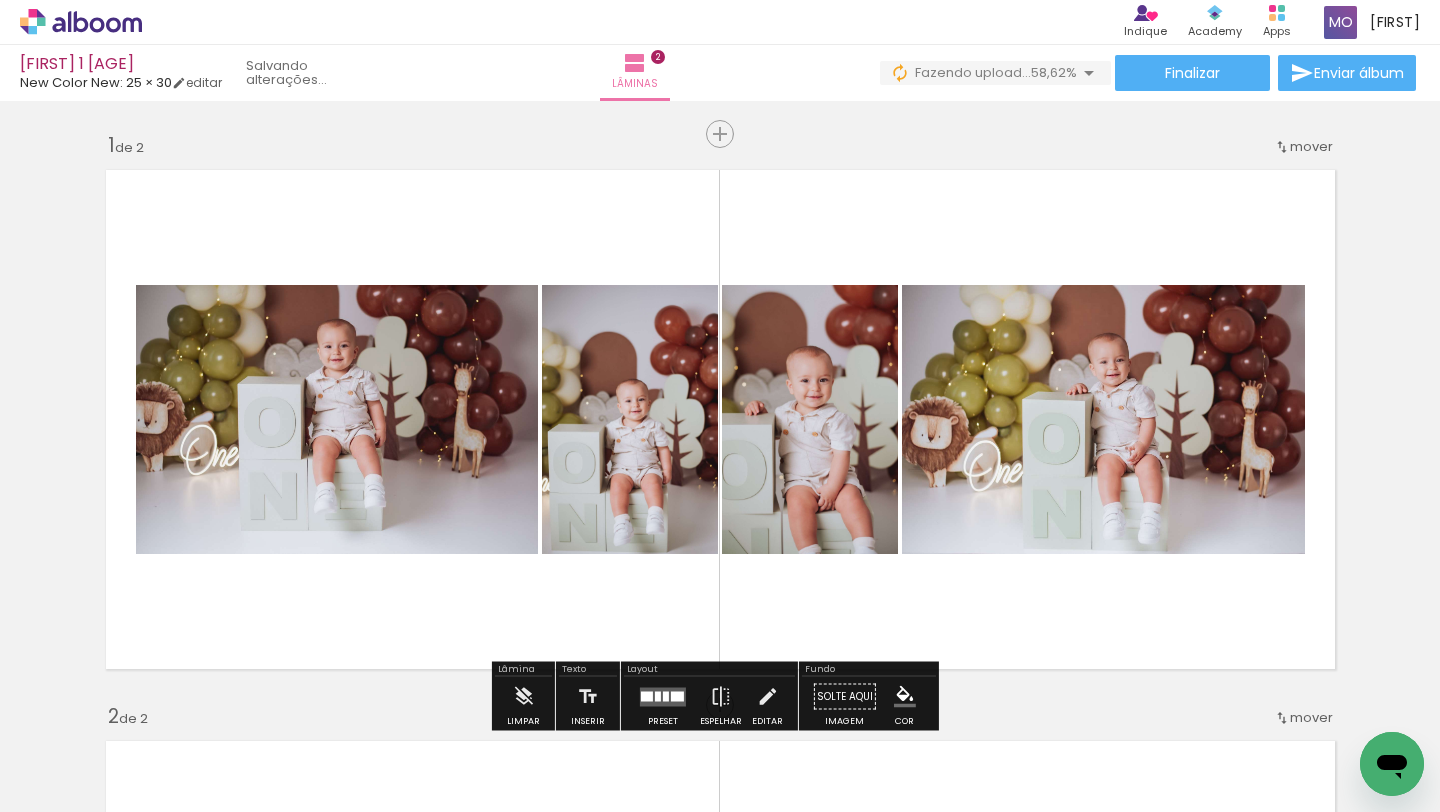 click 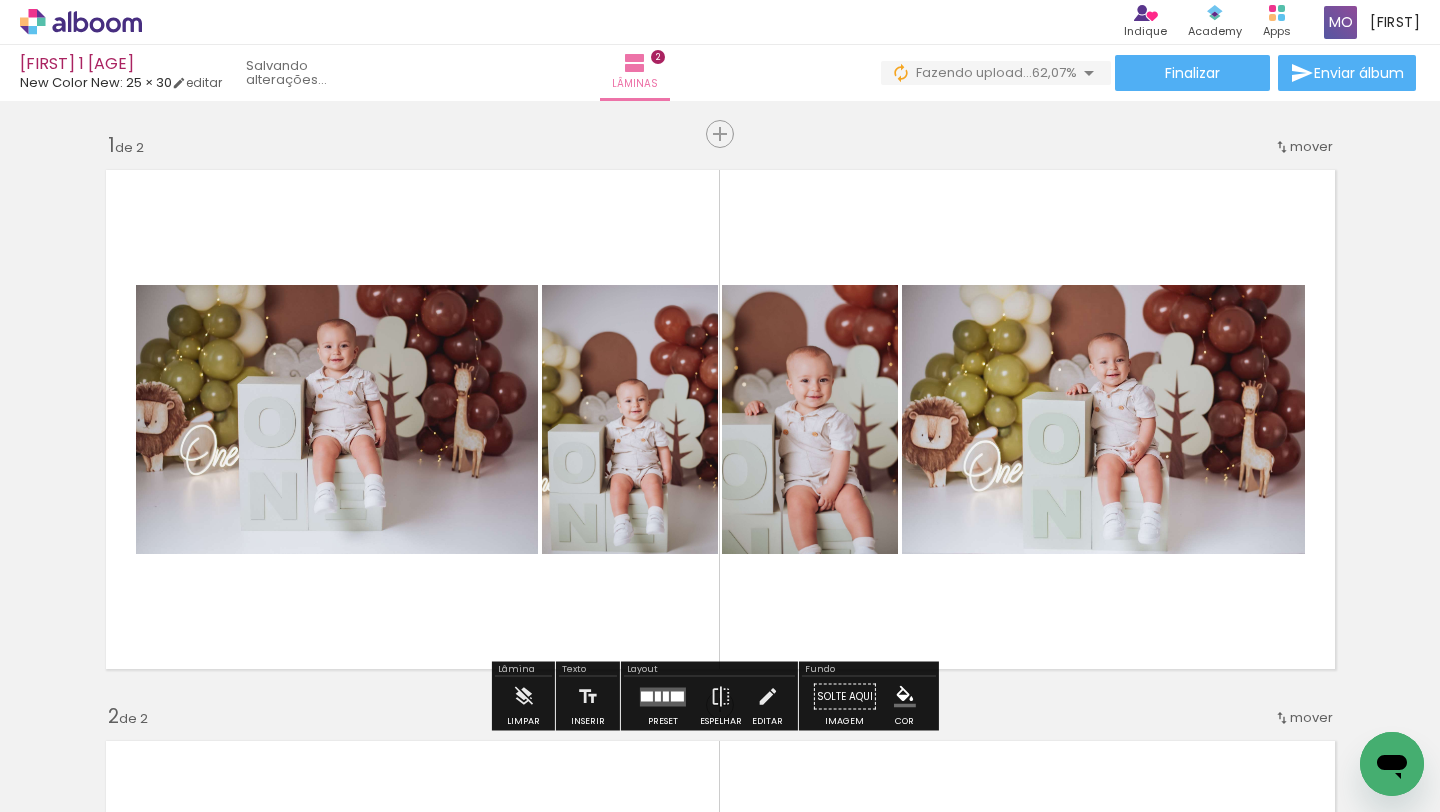 click at bounding box center [720, 419] 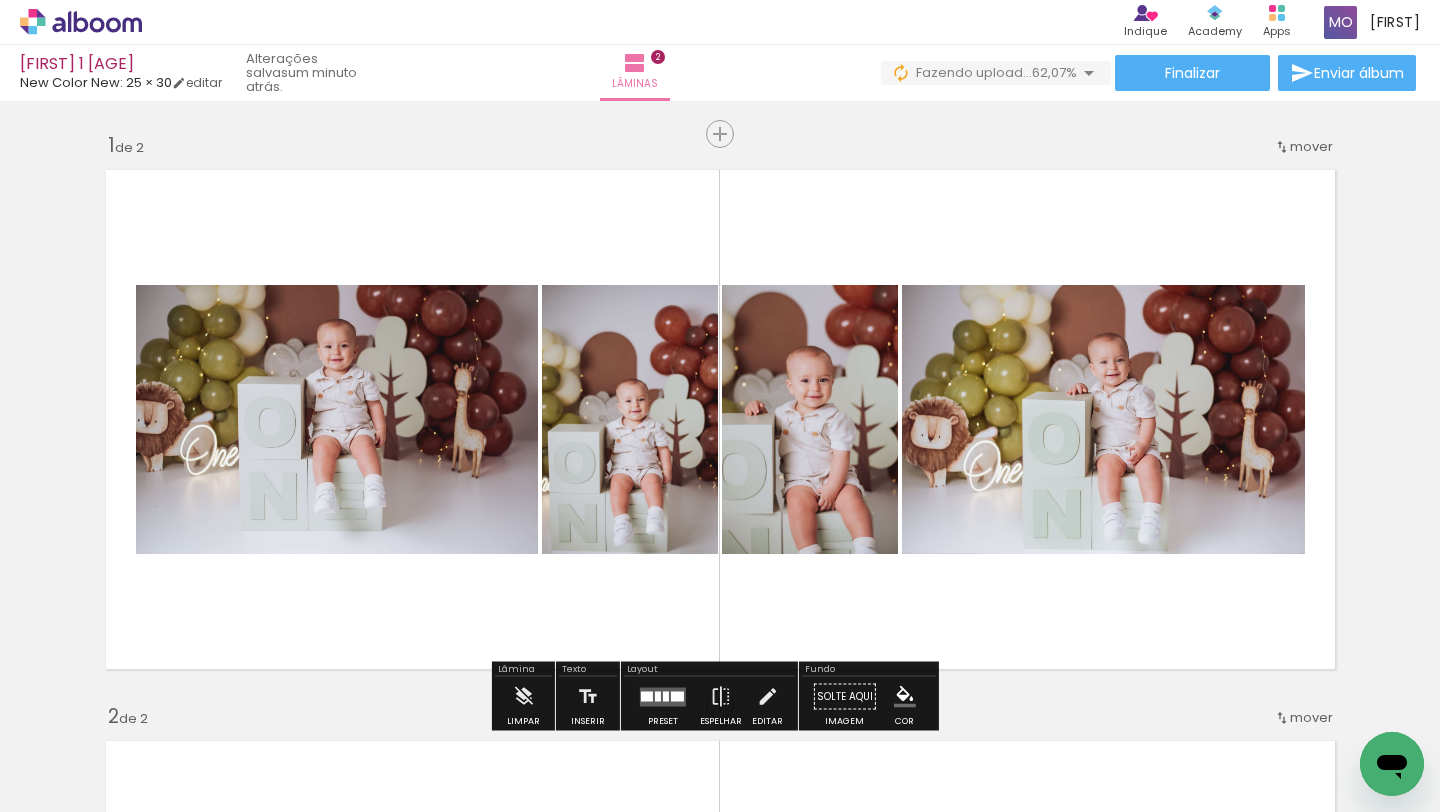 click at bounding box center [720, 419] 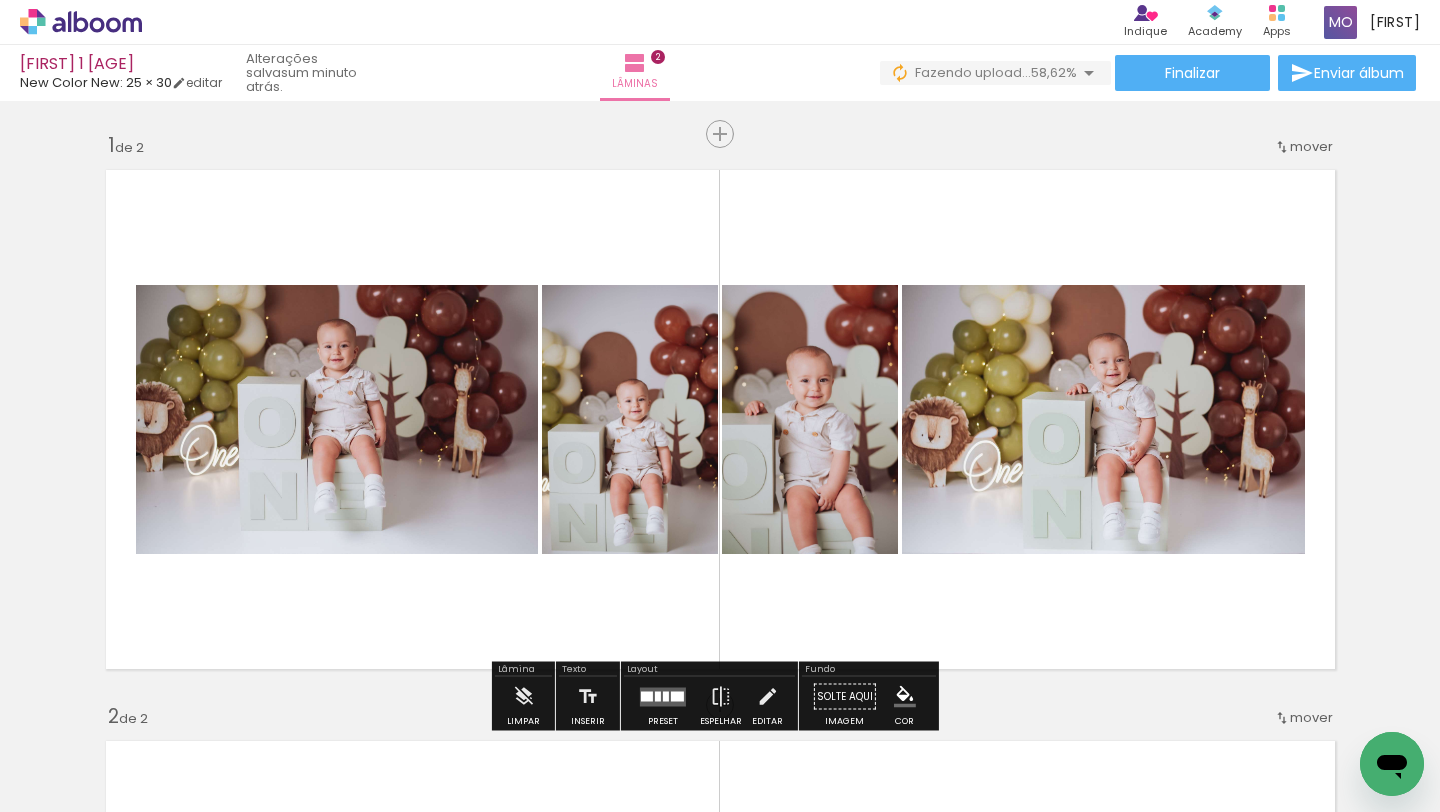 click at bounding box center [720, 419] 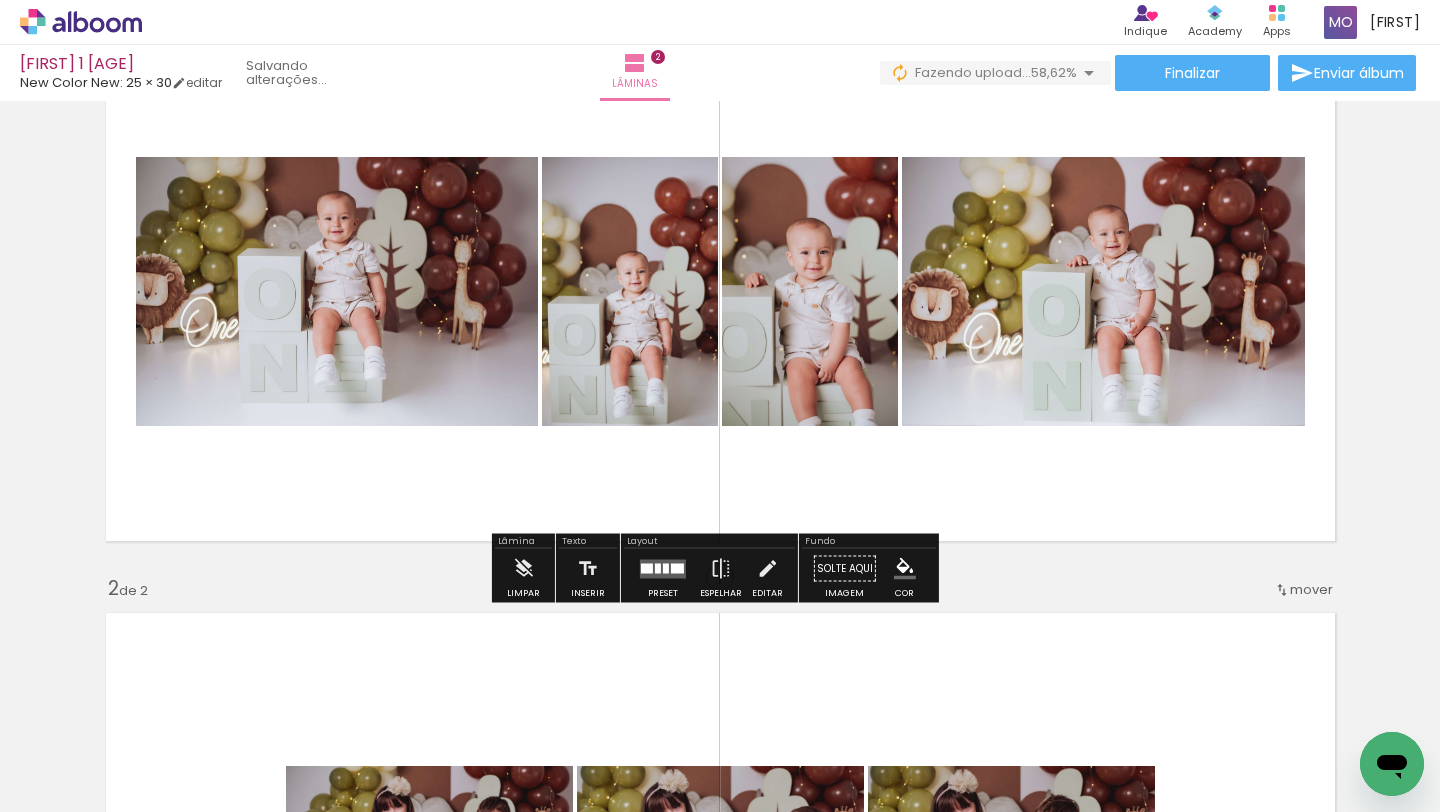scroll, scrollTop: 176, scrollLeft: 0, axis: vertical 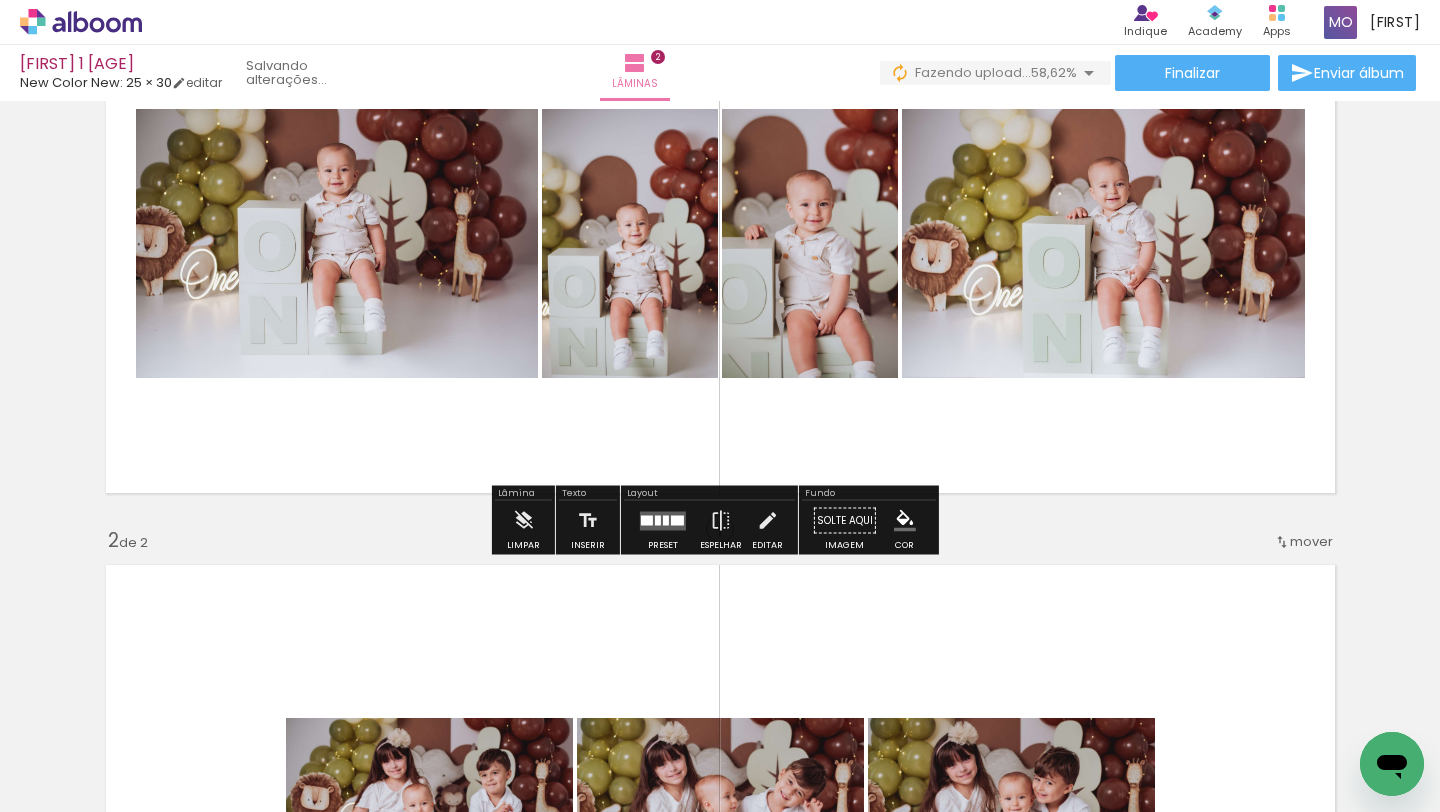click at bounding box center [720, 243] 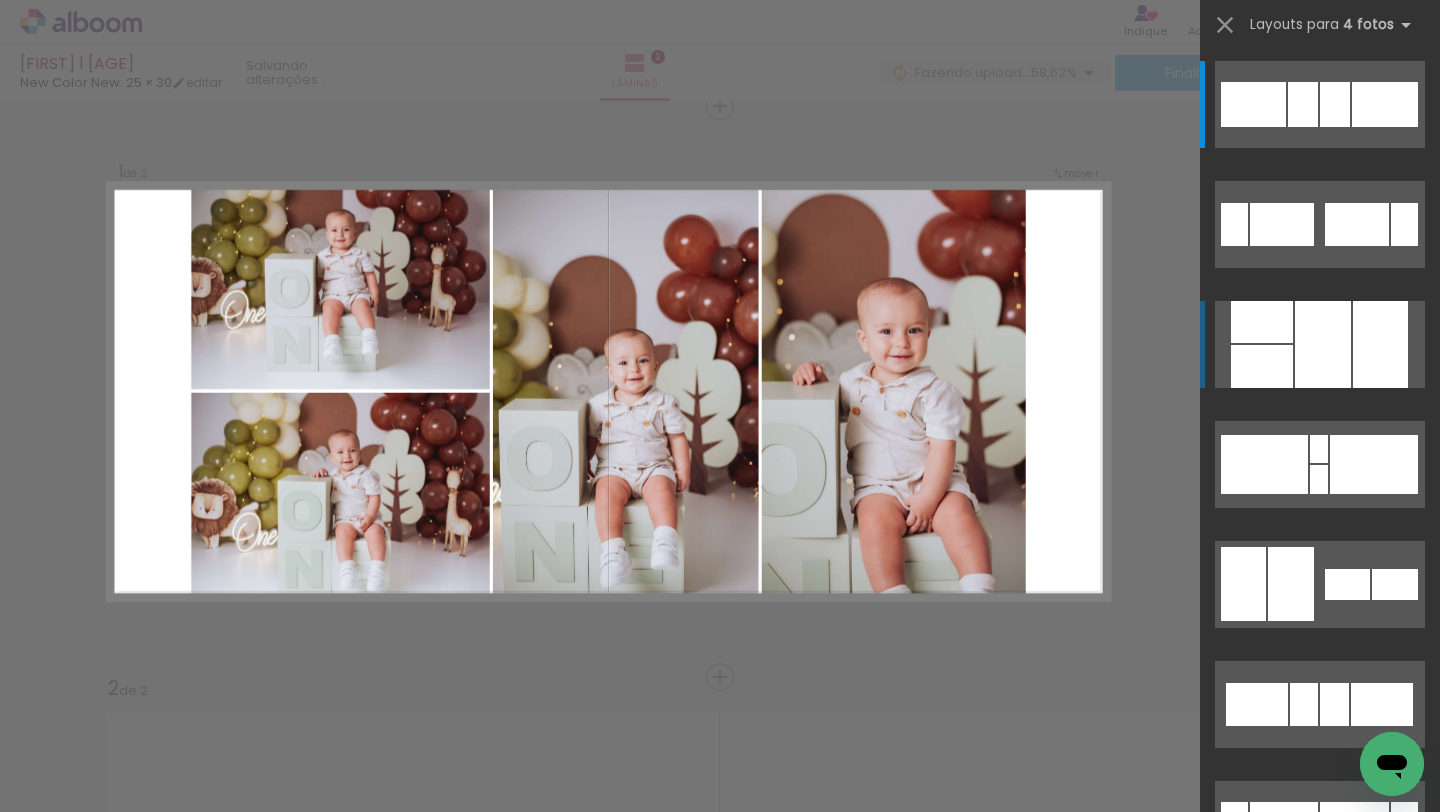 scroll, scrollTop: 25, scrollLeft: 0, axis: vertical 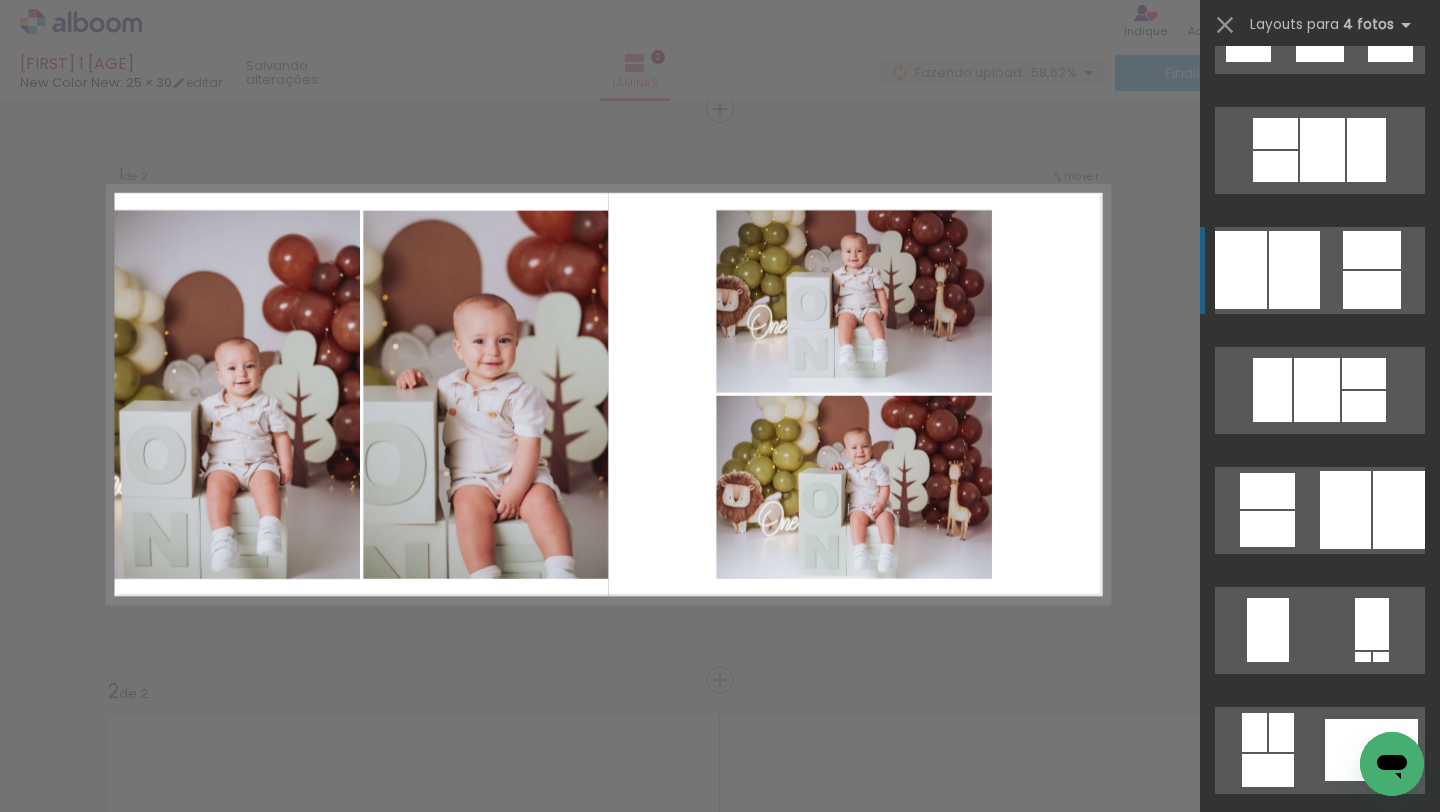 click at bounding box center [1303, -10810] 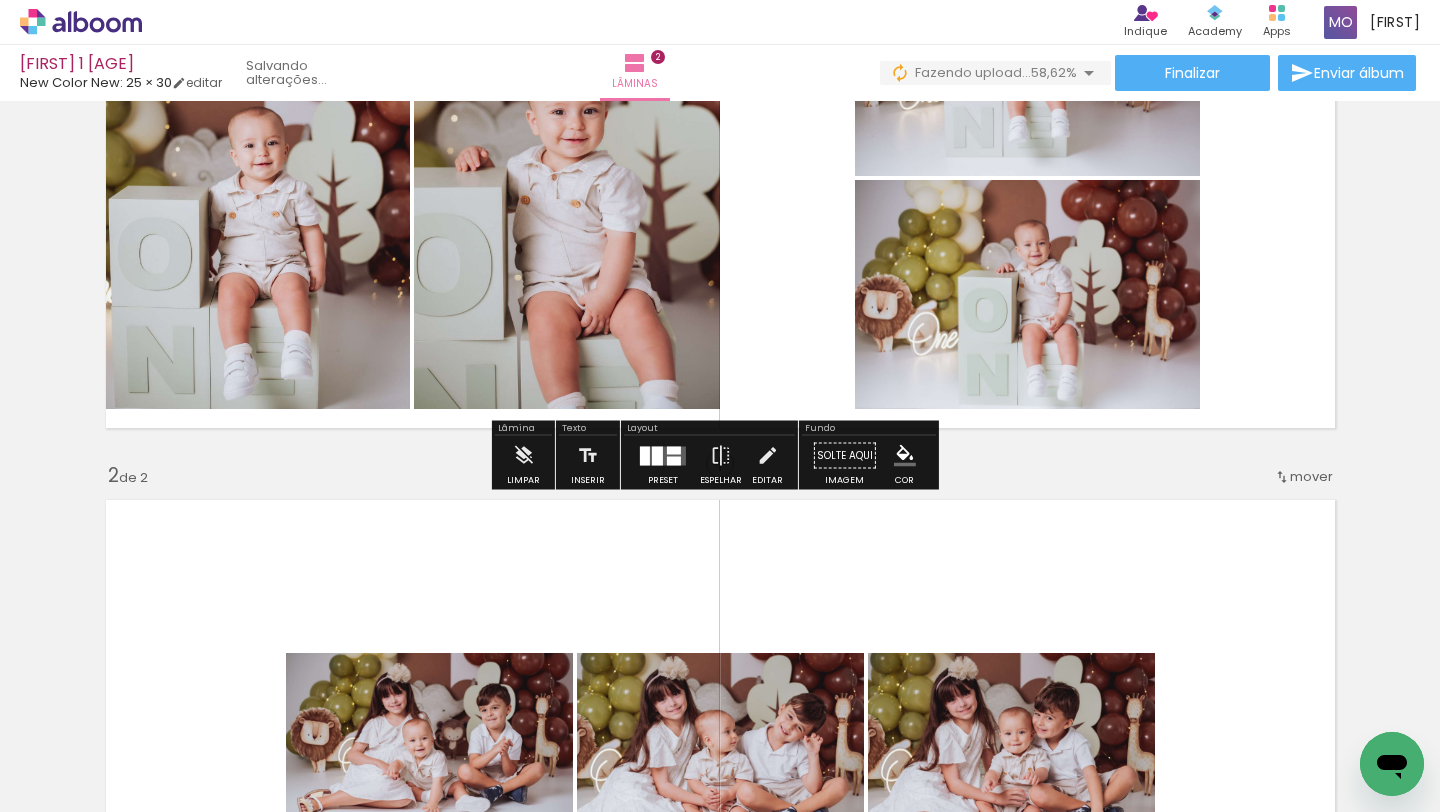 scroll, scrollTop: 618, scrollLeft: 0, axis: vertical 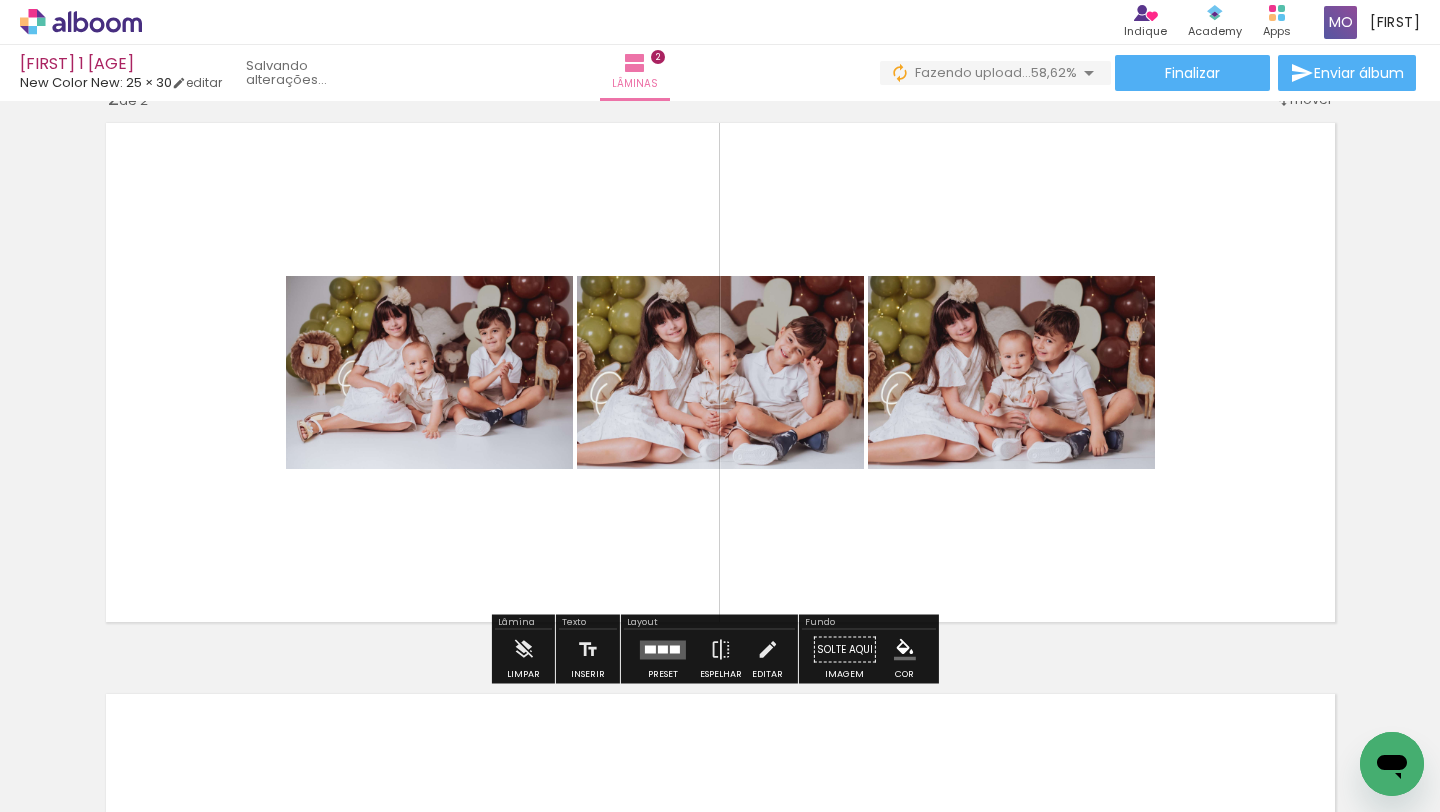 click at bounding box center (663, 649) 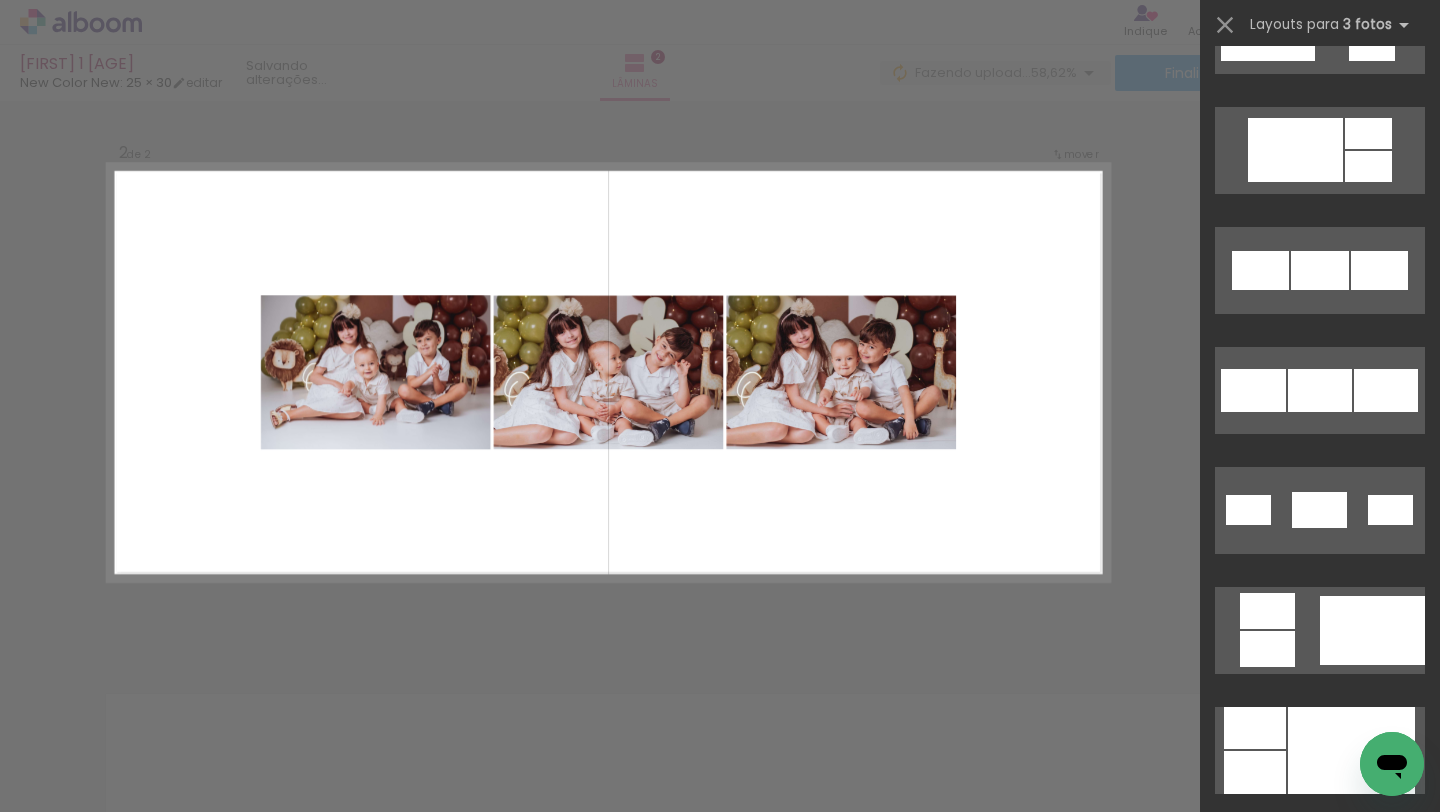 scroll, scrollTop: 0, scrollLeft: 0, axis: both 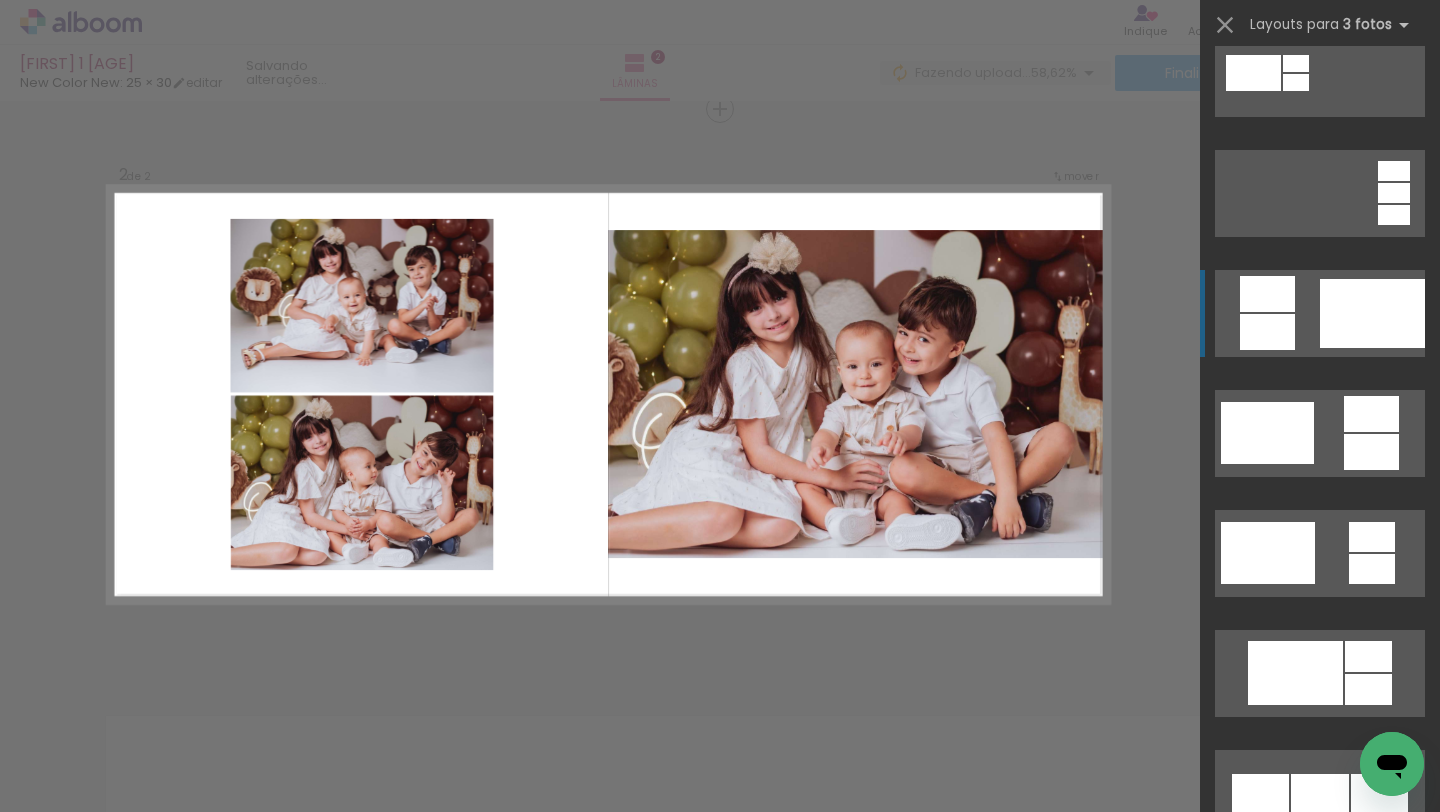 click at bounding box center [1372, 313] 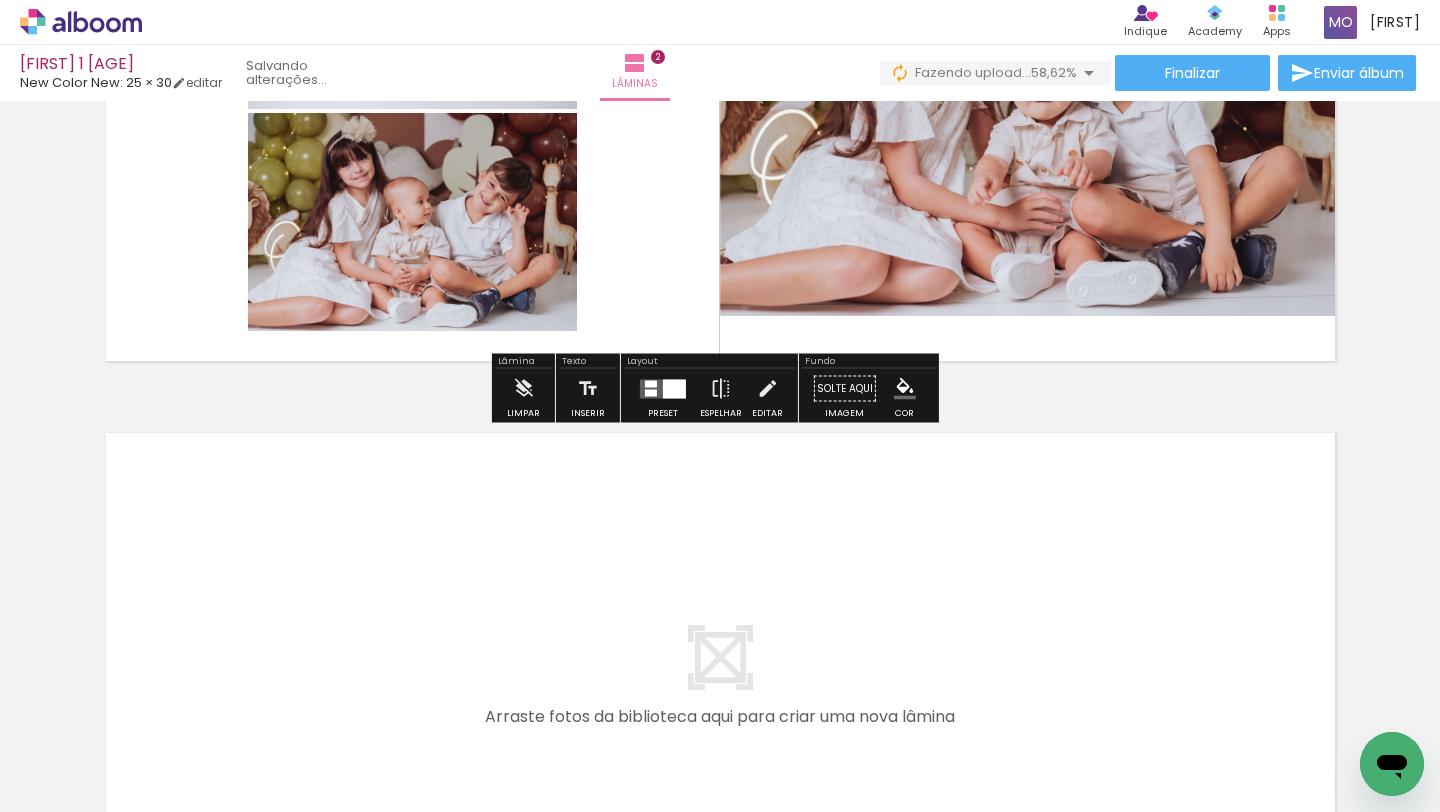 scroll, scrollTop: 1205, scrollLeft: 0, axis: vertical 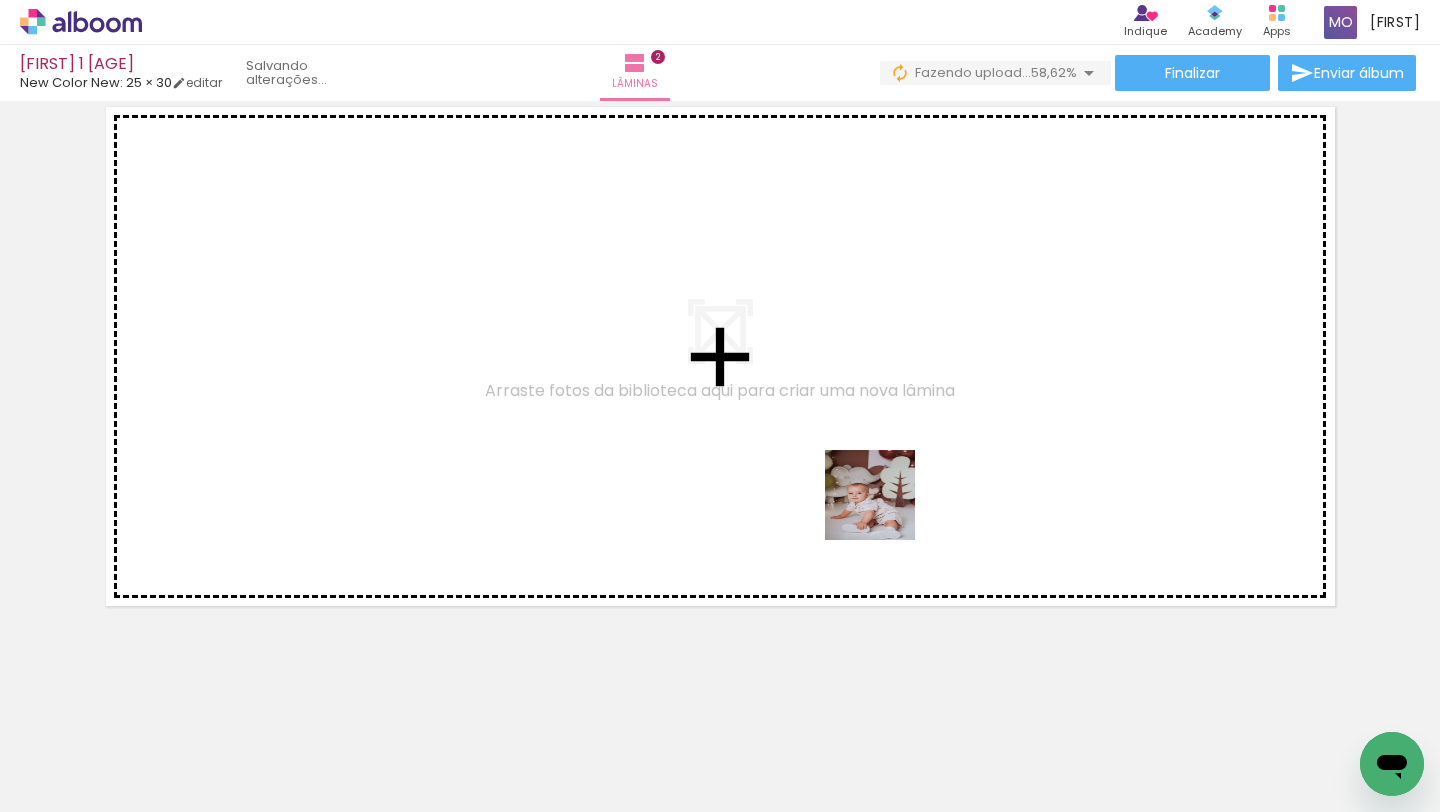 drag, startPoint x: 967, startPoint y: 753, endPoint x: 961, endPoint y: 579, distance: 174.10342 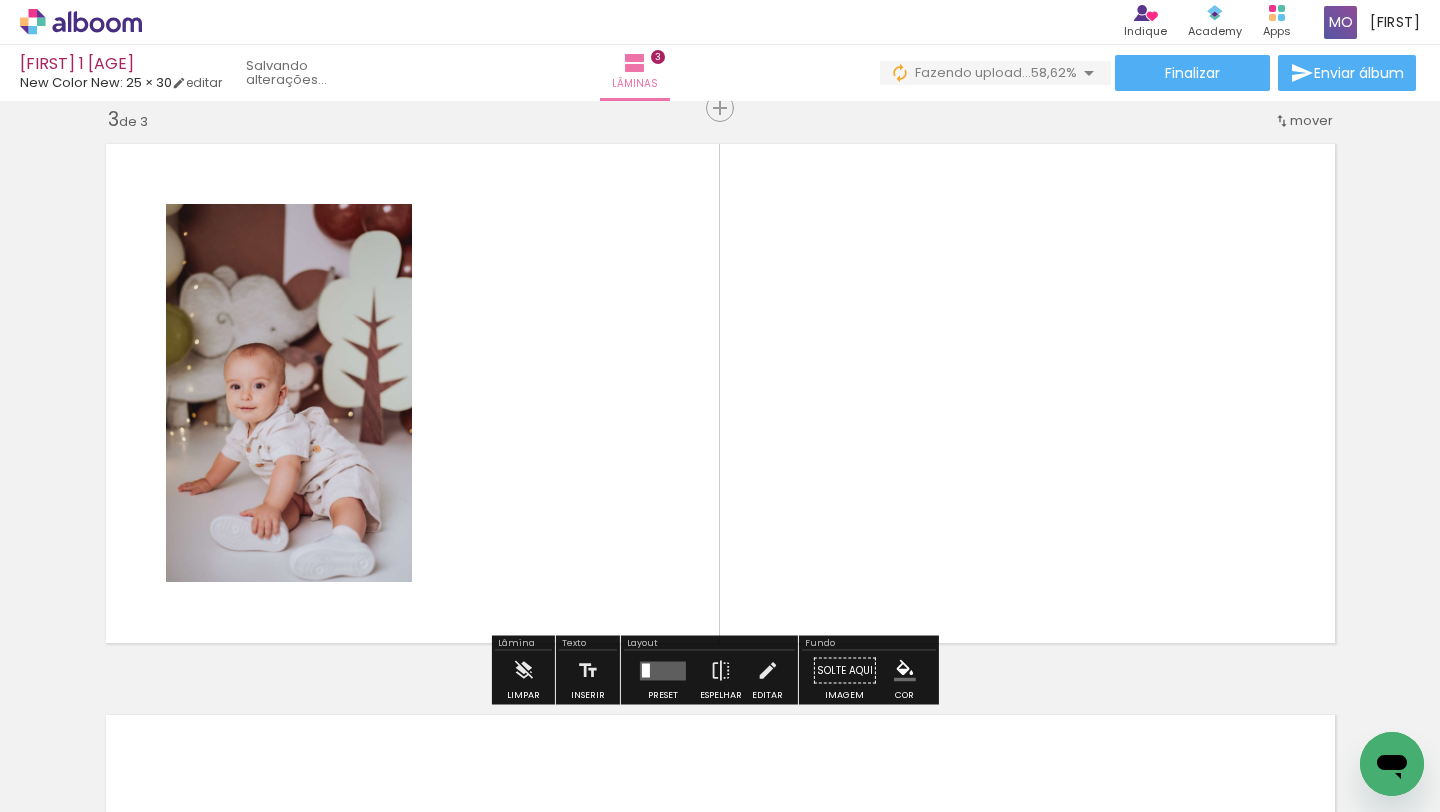 scroll, scrollTop: 1167, scrollLeft: 0, axis: vertical 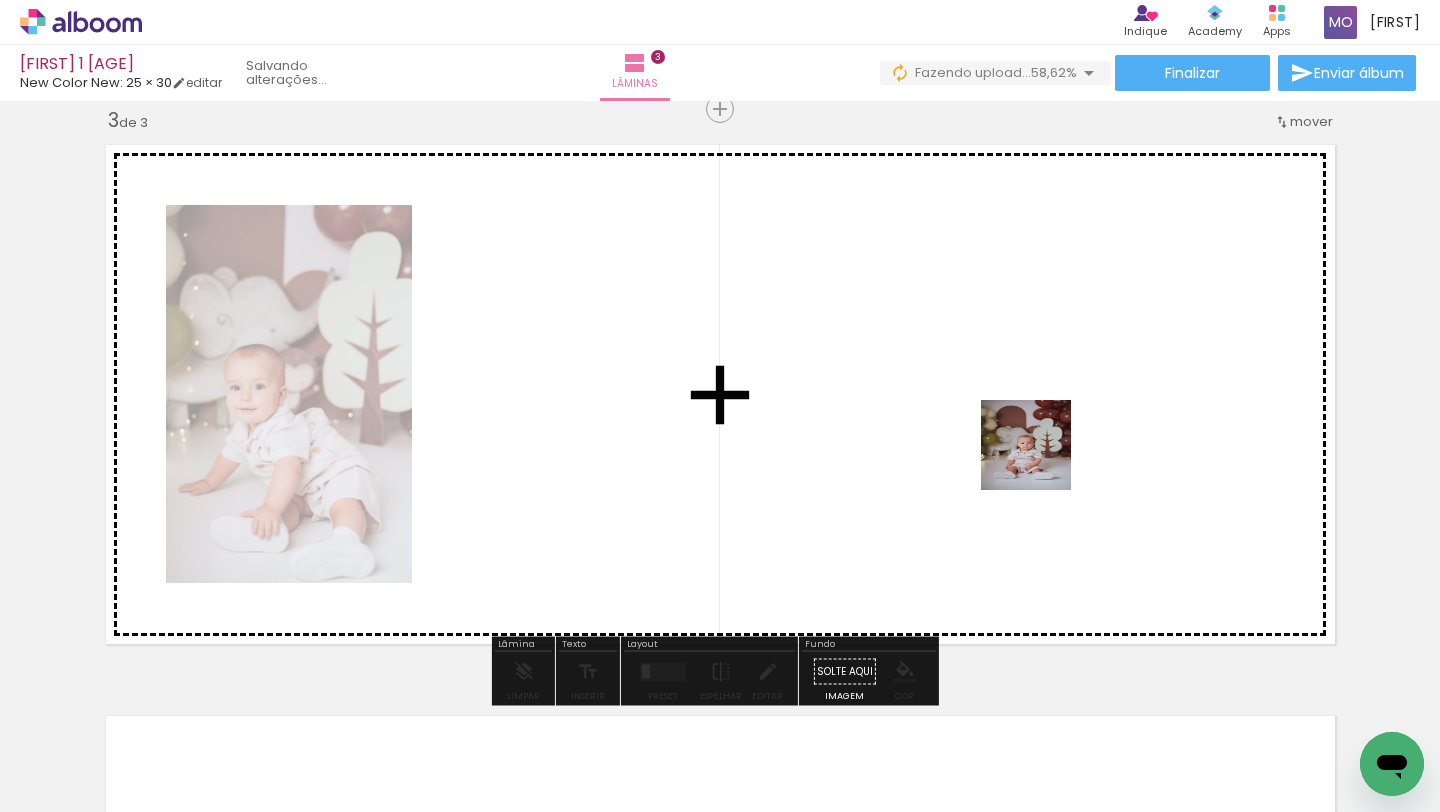 drag, startPoint x: 1106, startPoint y: 698, endPoint x: 1041, endPoint y: 460, distance: 246.71643 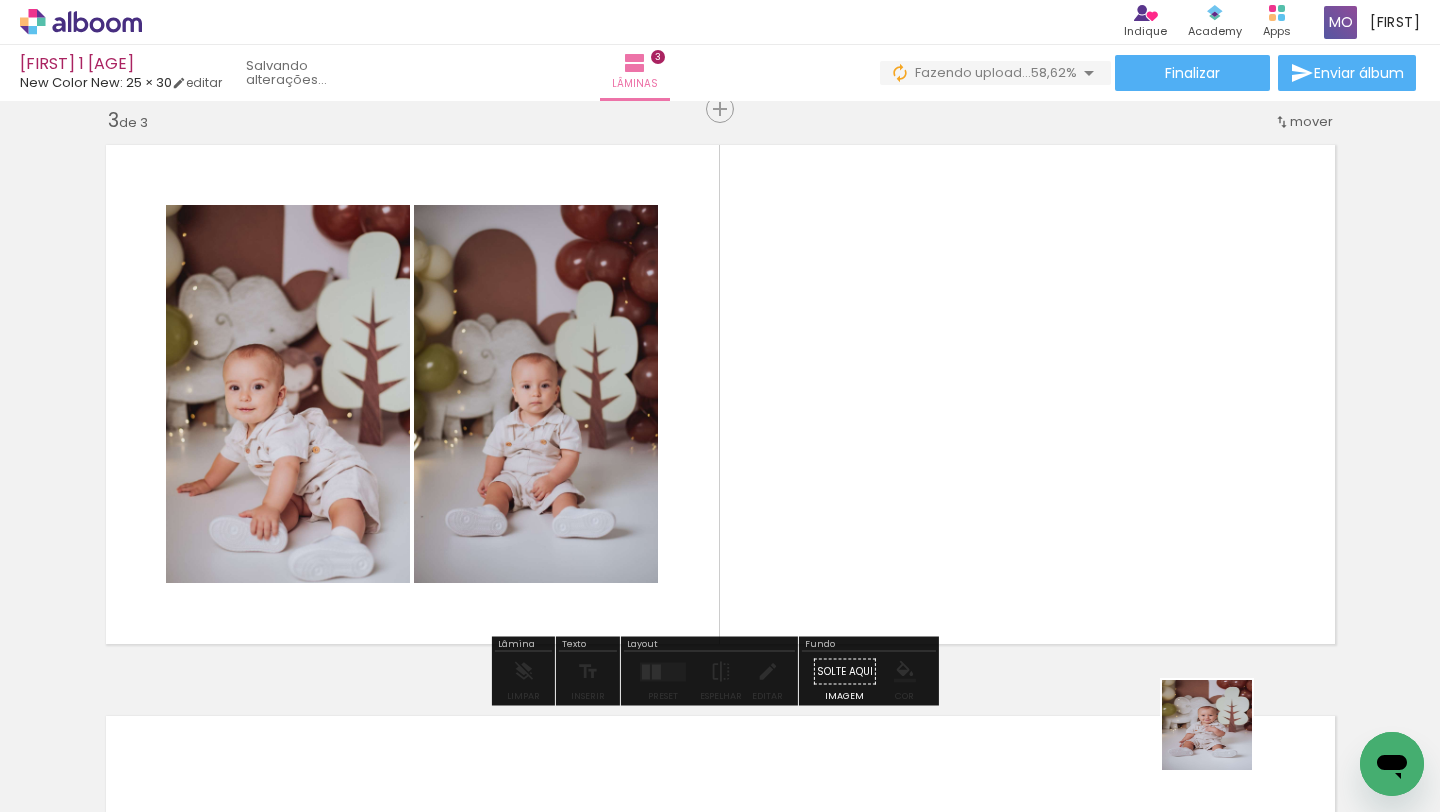 drag, startPoint x: 1222, startPoint y: 748, endPoint x: 1095, endPoint y: 471, distance: 304.7261 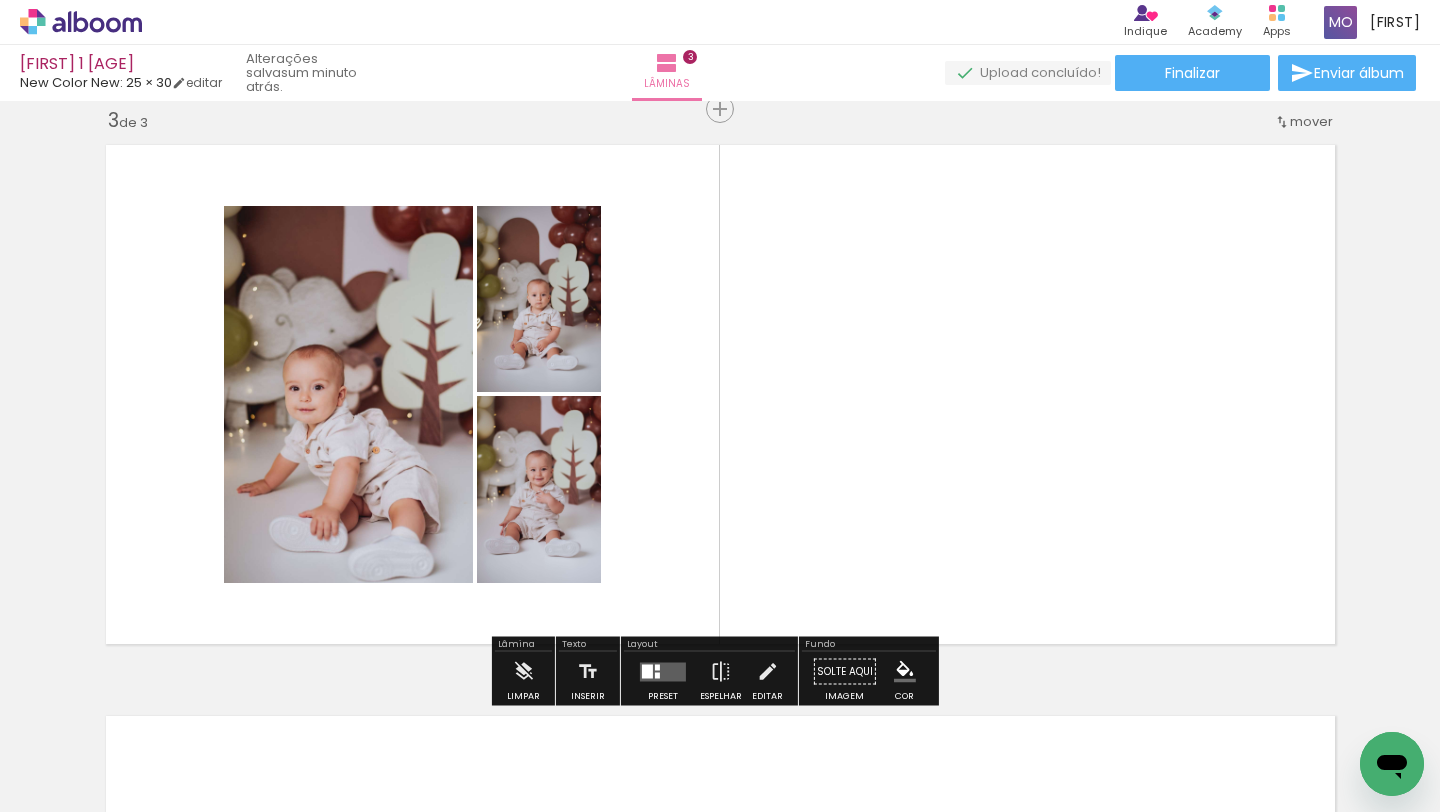 click at bounding box center [663, 671] 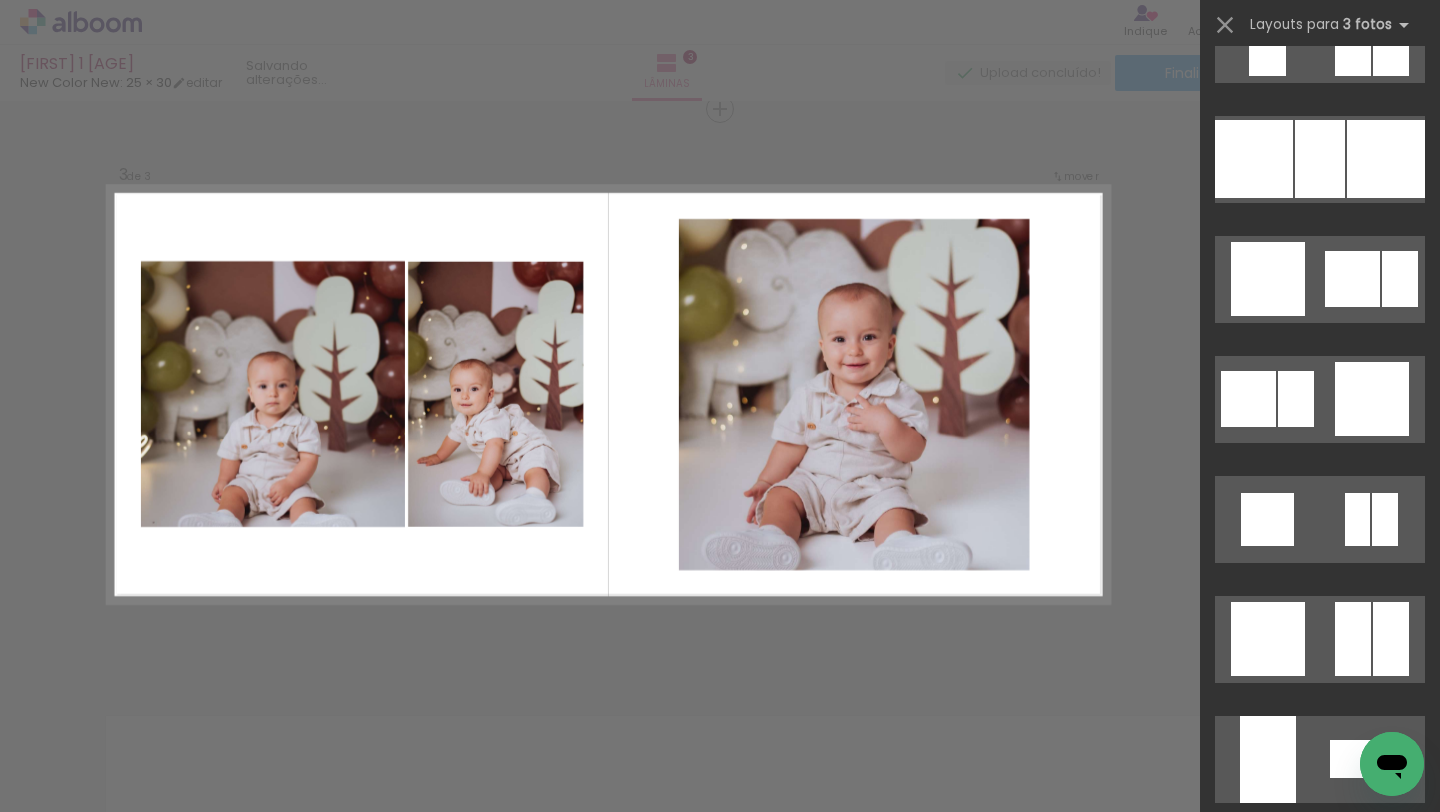scroll, scrollTop: 2720, scrollLeft: 0, axis: vertical 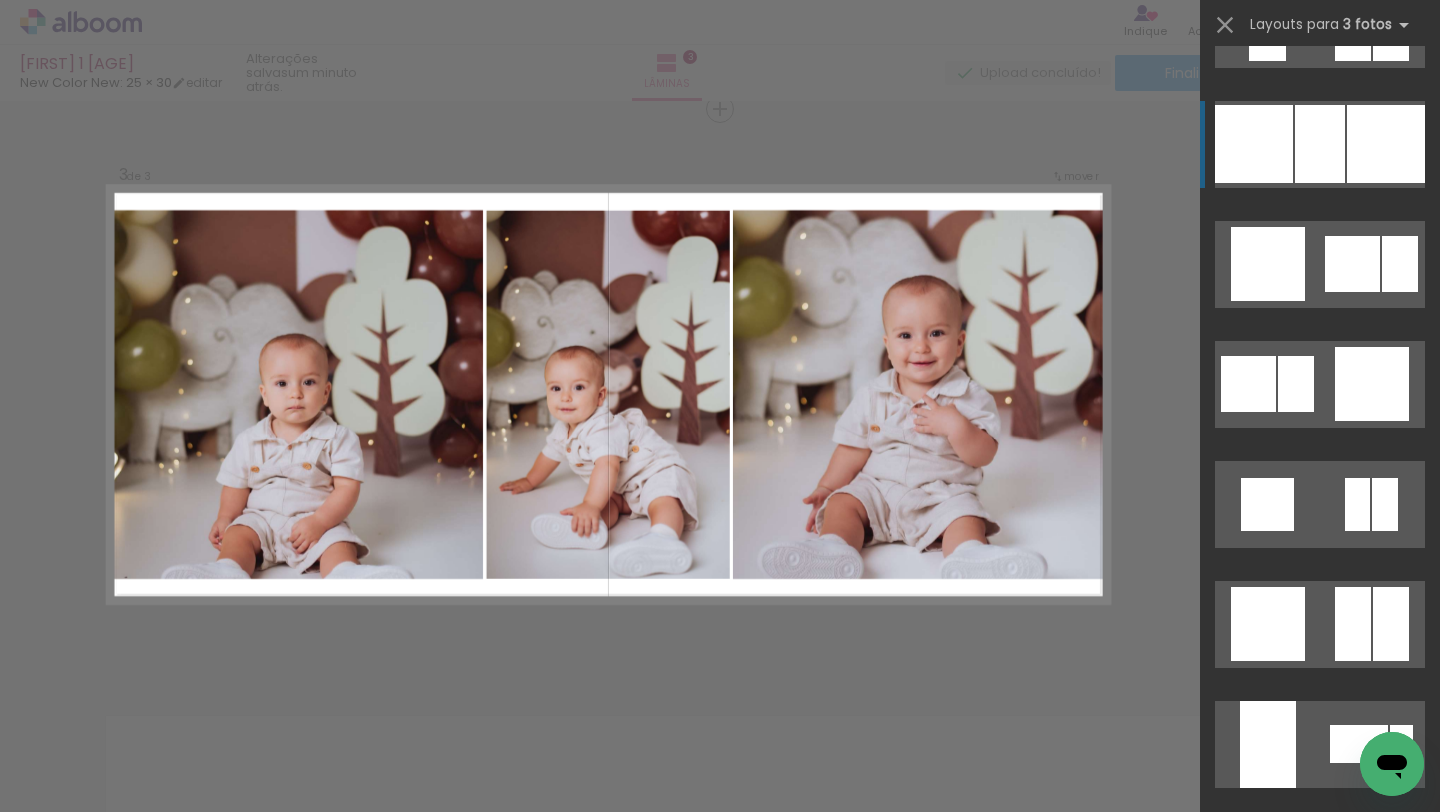 click at bounding box center (1320, 144) 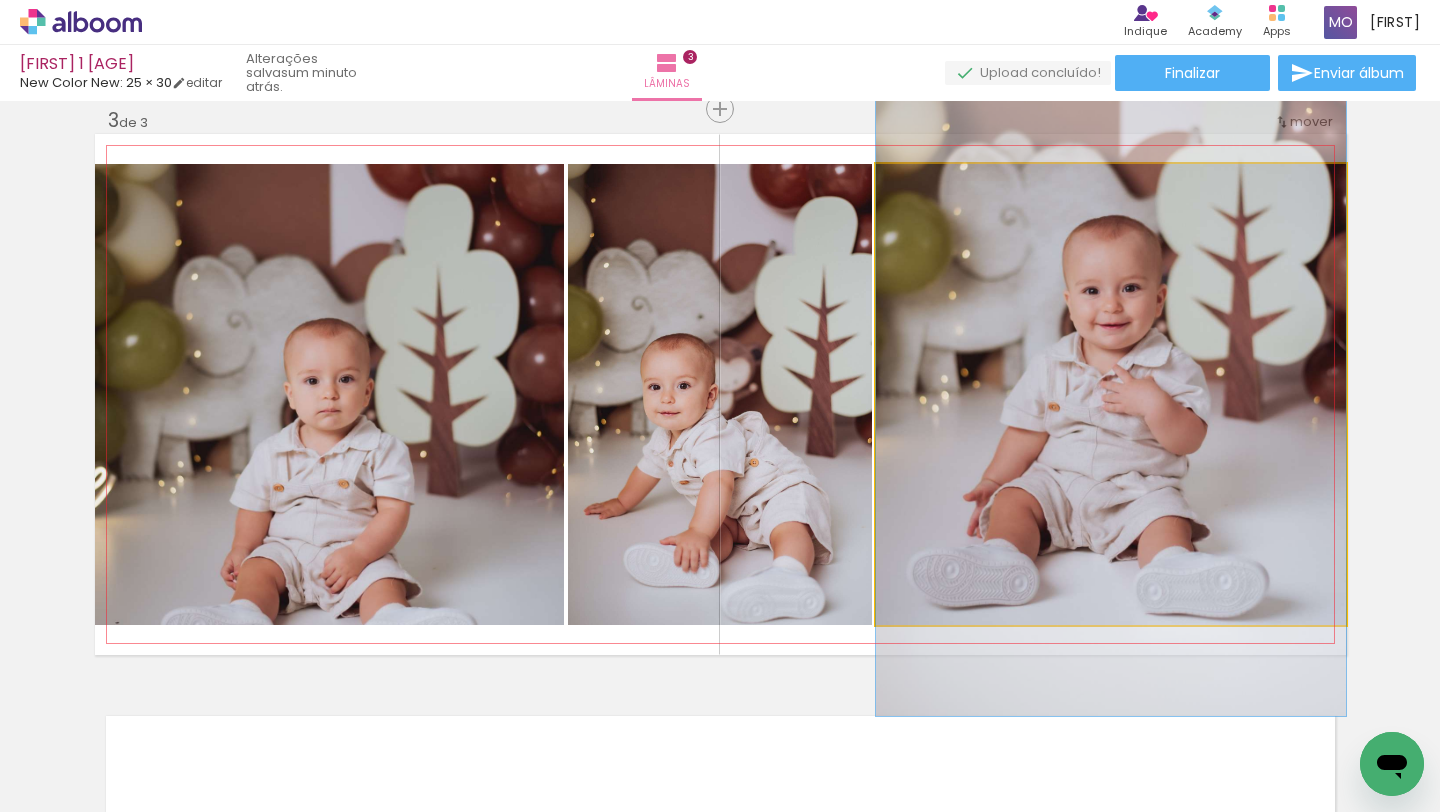 drag, startPoint x: 1128, startPoint y: 378, endPoint x: 1128, endPoint y: 348, distance: 30 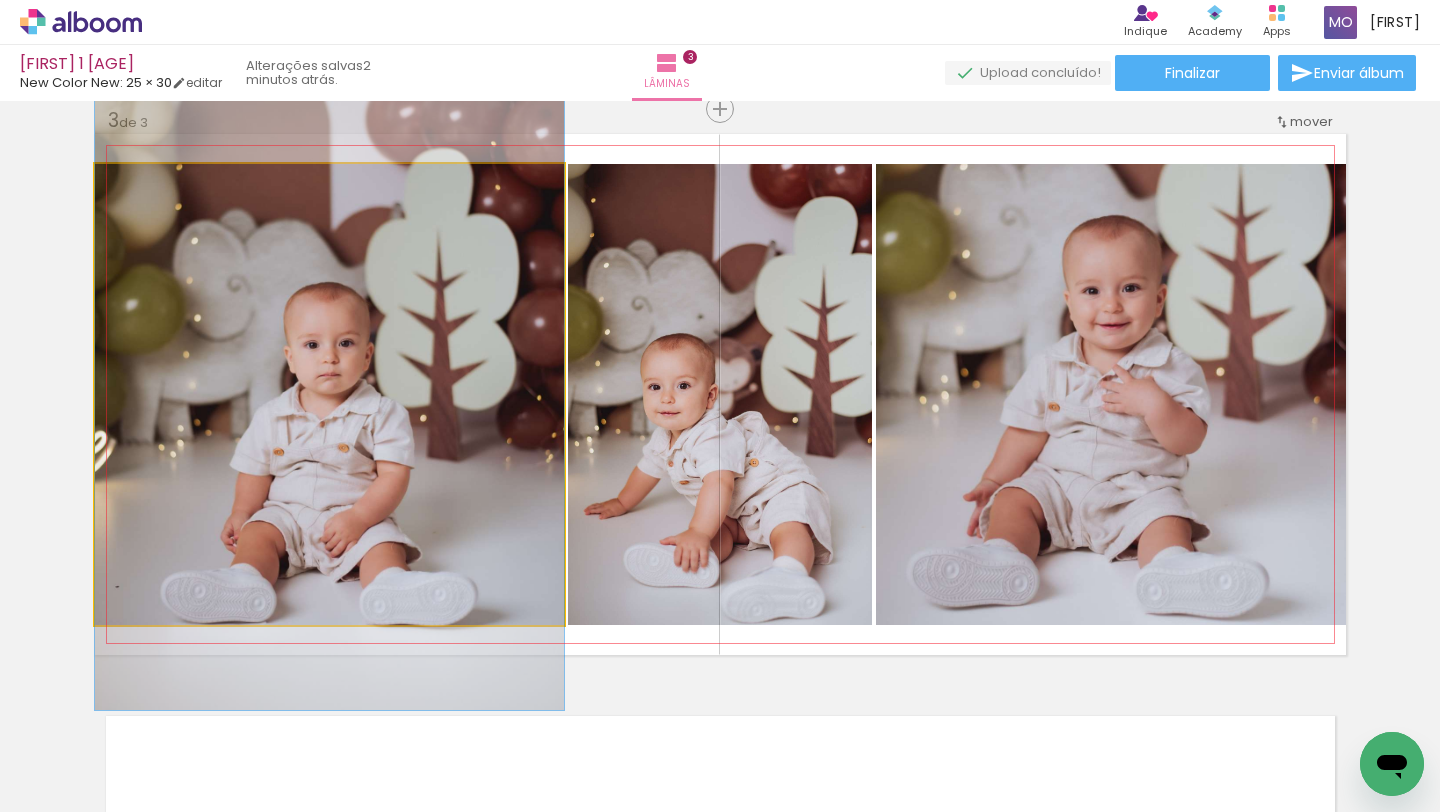 drag, startPoint x: 423, startPoint y: 431, endPoint x: 429, endPoint y: 395, distance: 36.496574 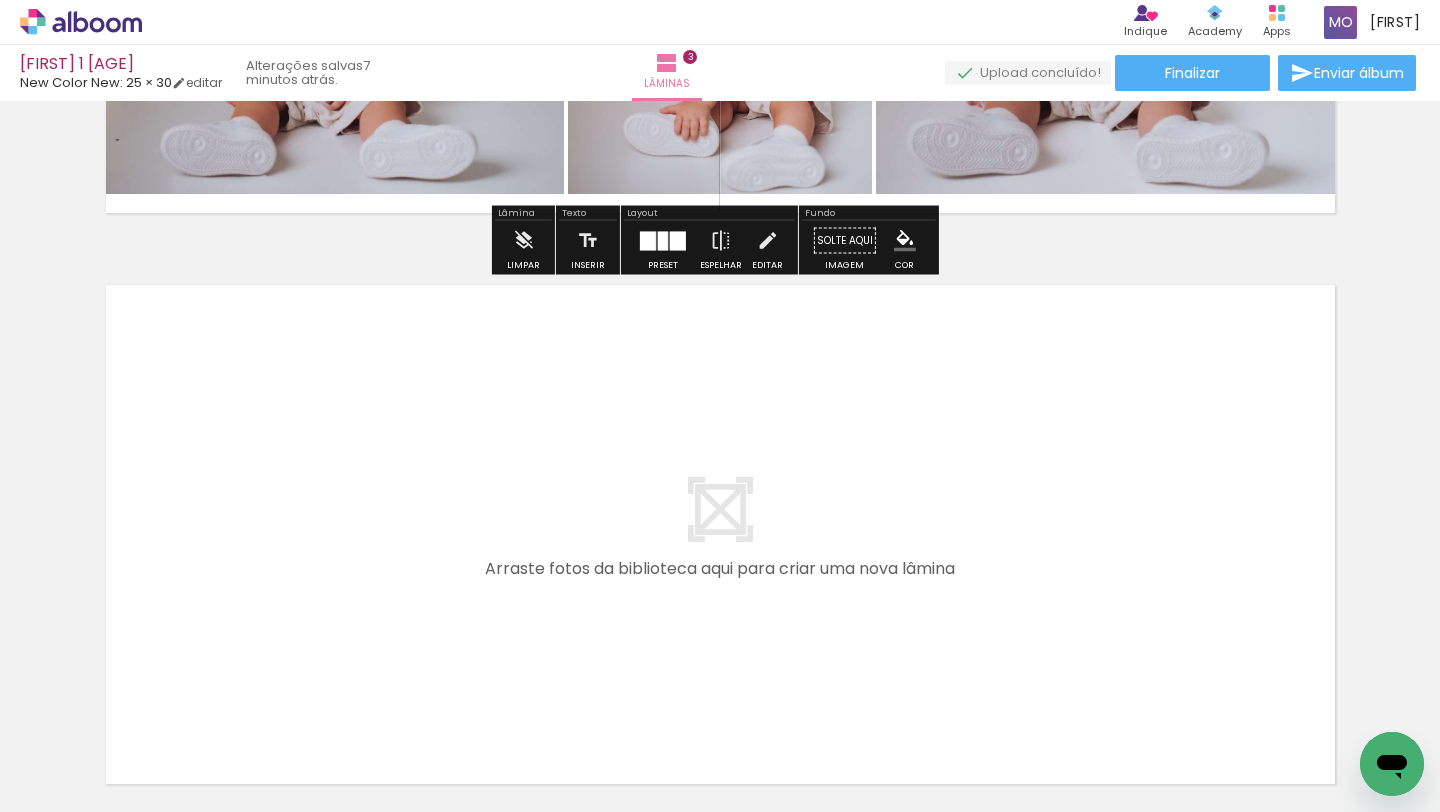 scroll, scrollTop: 1598, scrollLeft: 0, axis: vertical 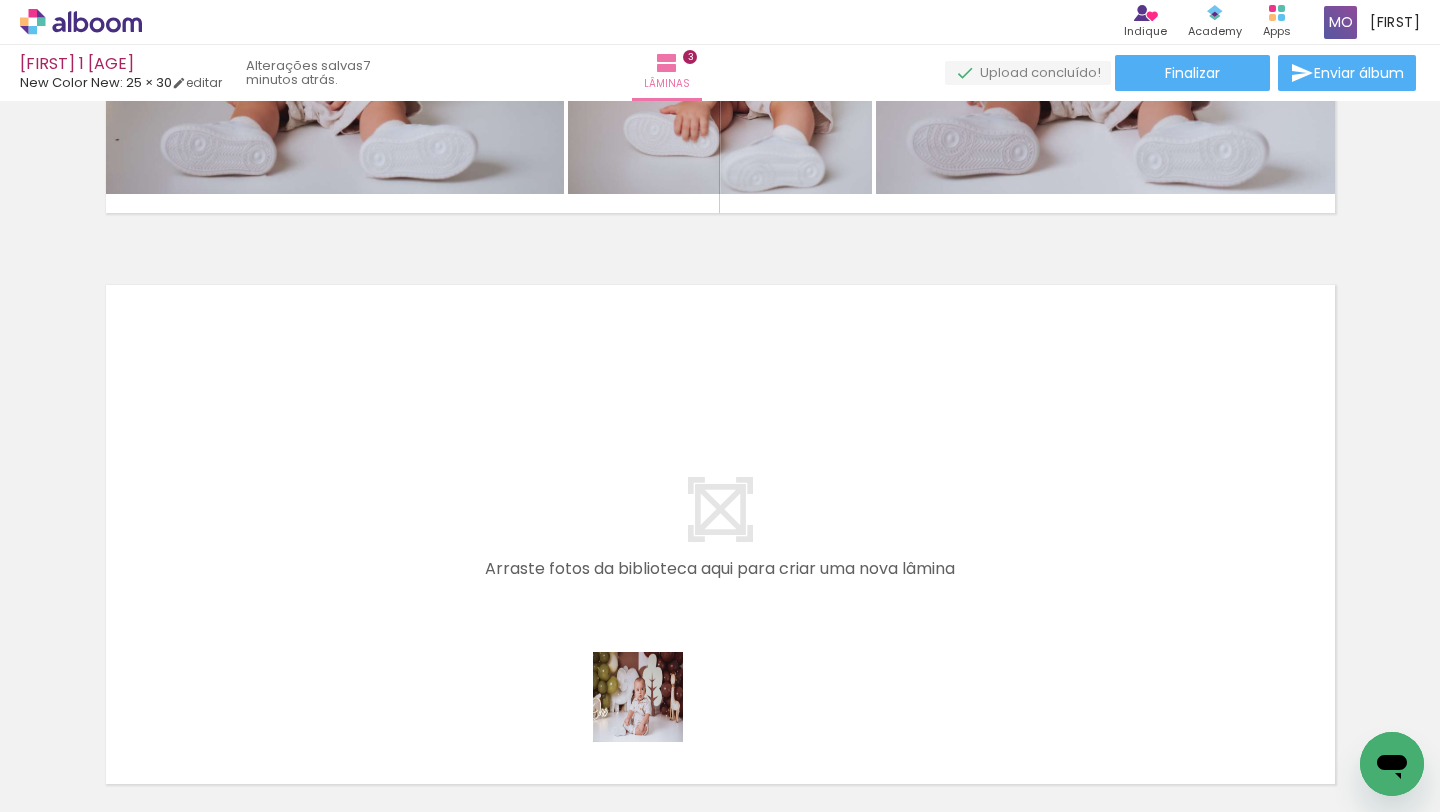 drag, startPoint x: 656, startPoint y: 730, endPoint x: 631, endPoint y: 606, distance: 126.495056 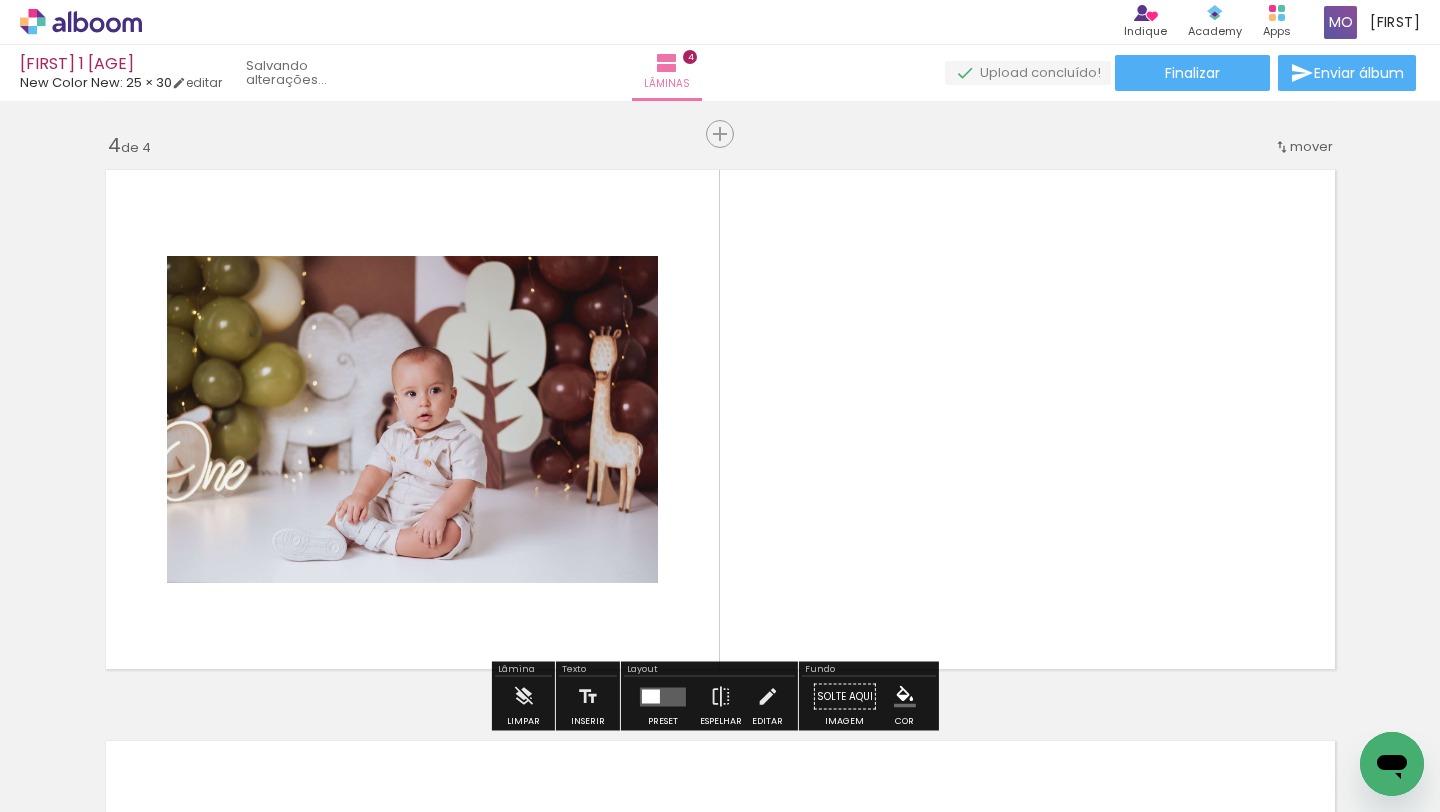 scroll, scrollTop: 1738, scrollLeft: 0, axis: vertical 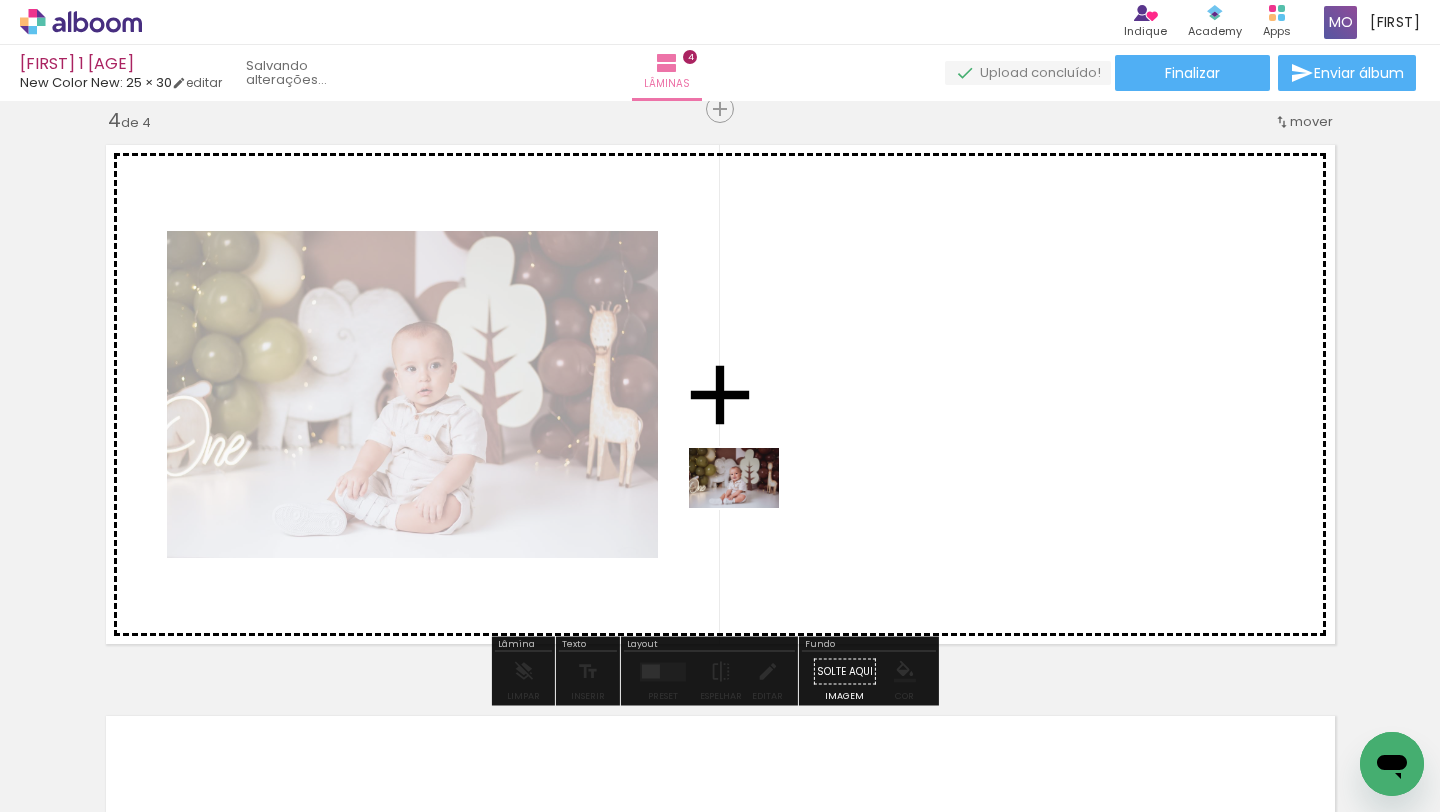 drag, startPoint x: 746, startPoint y: 745, endPoint x: 749, endPoint y: 508, distance: 237.01898 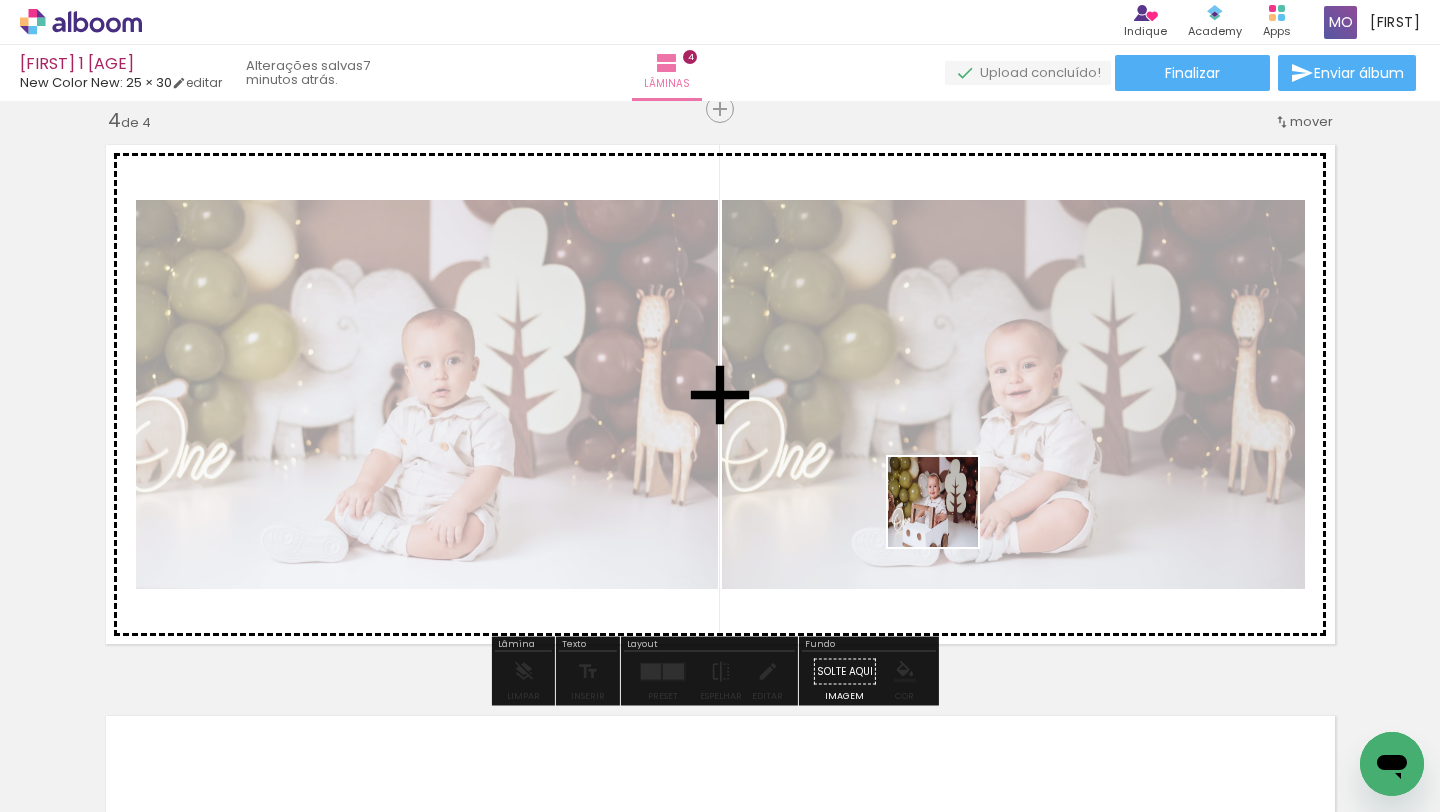 drag, startPoint x: 946, startPoint y: 736, endPoint x: 948, endPoint y: 474, distance: 262.00763 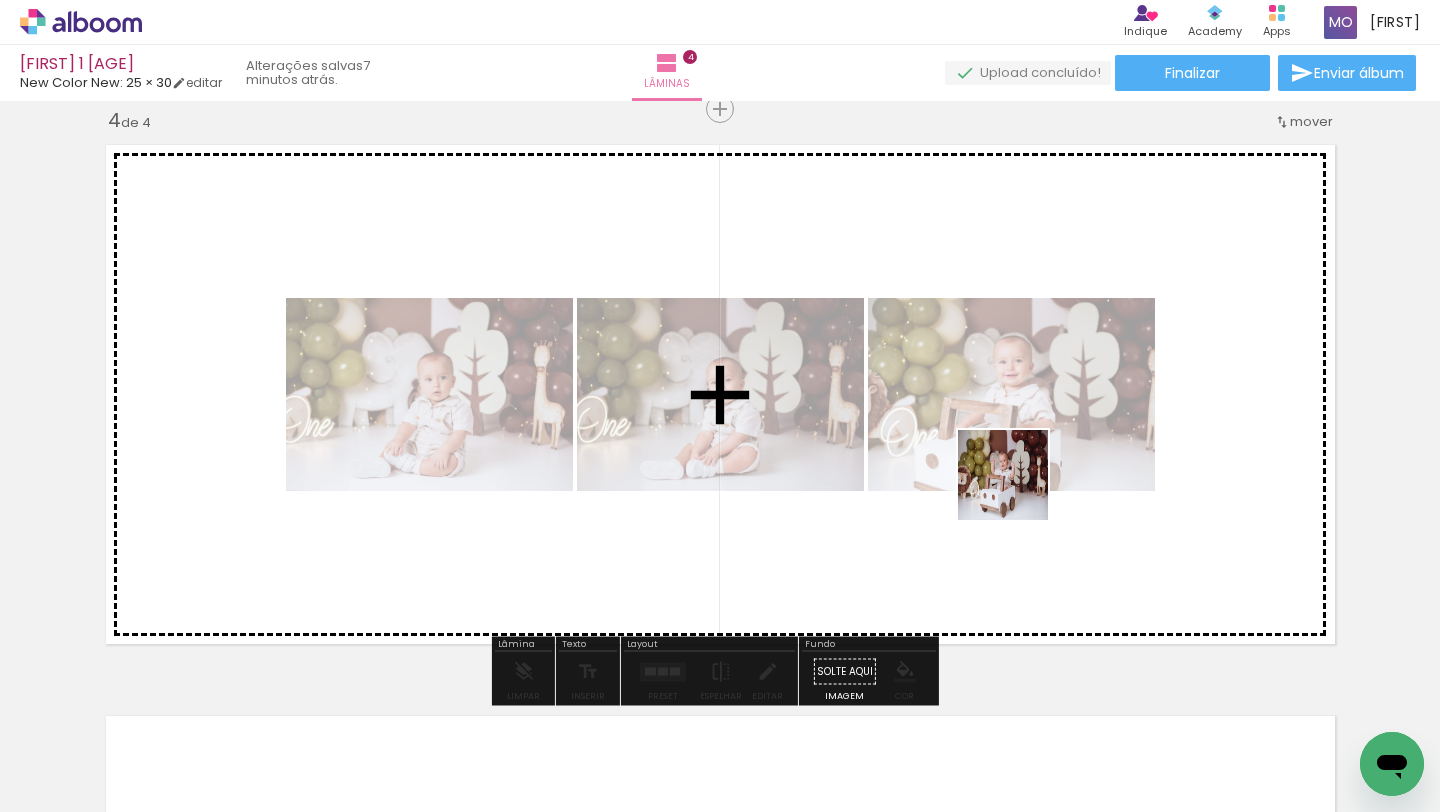 drag, startPoint x: 1079, startPoint y: 747, endPoint x: 1017, endPoint y: 487, distance: 267.2901 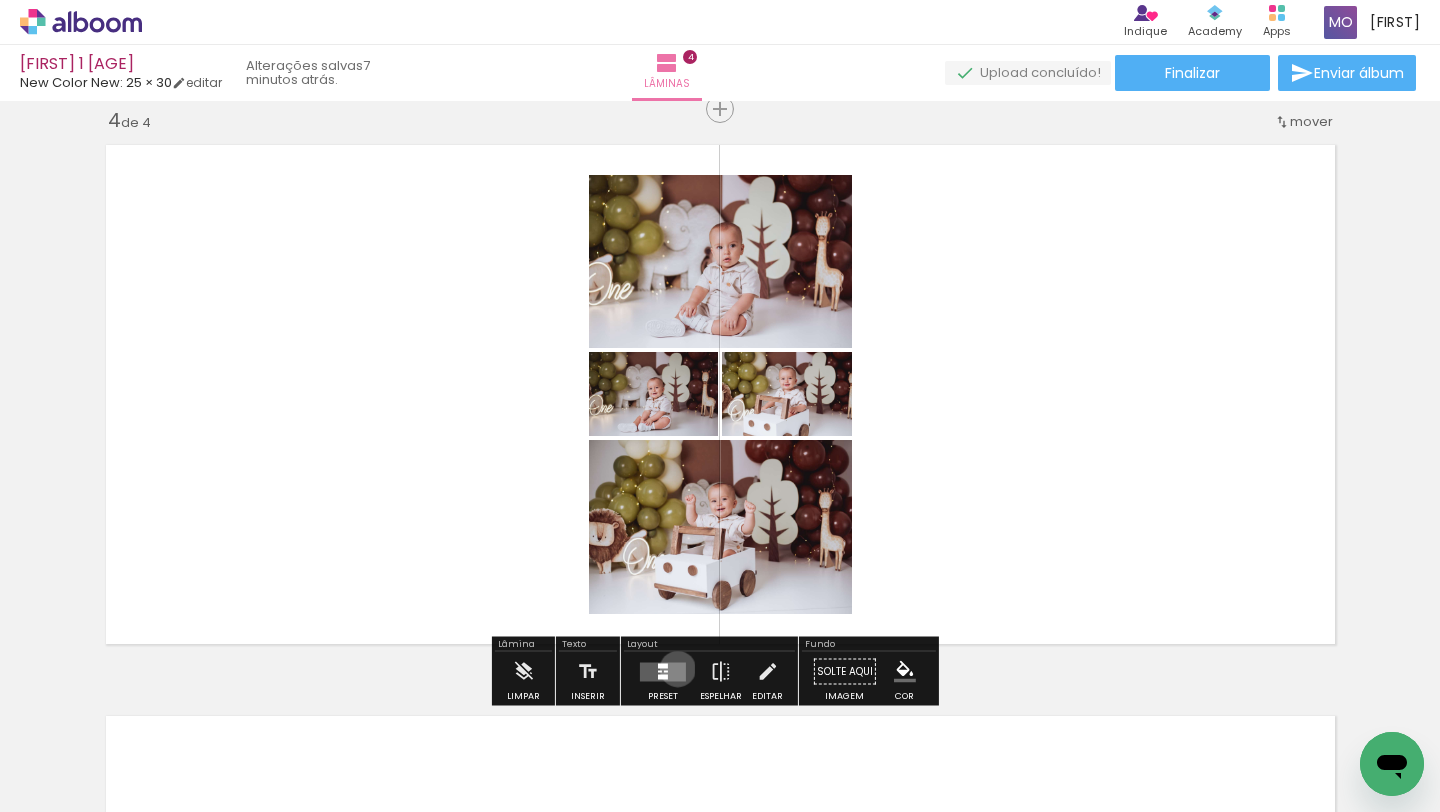 click at bounding box center [663, 671] 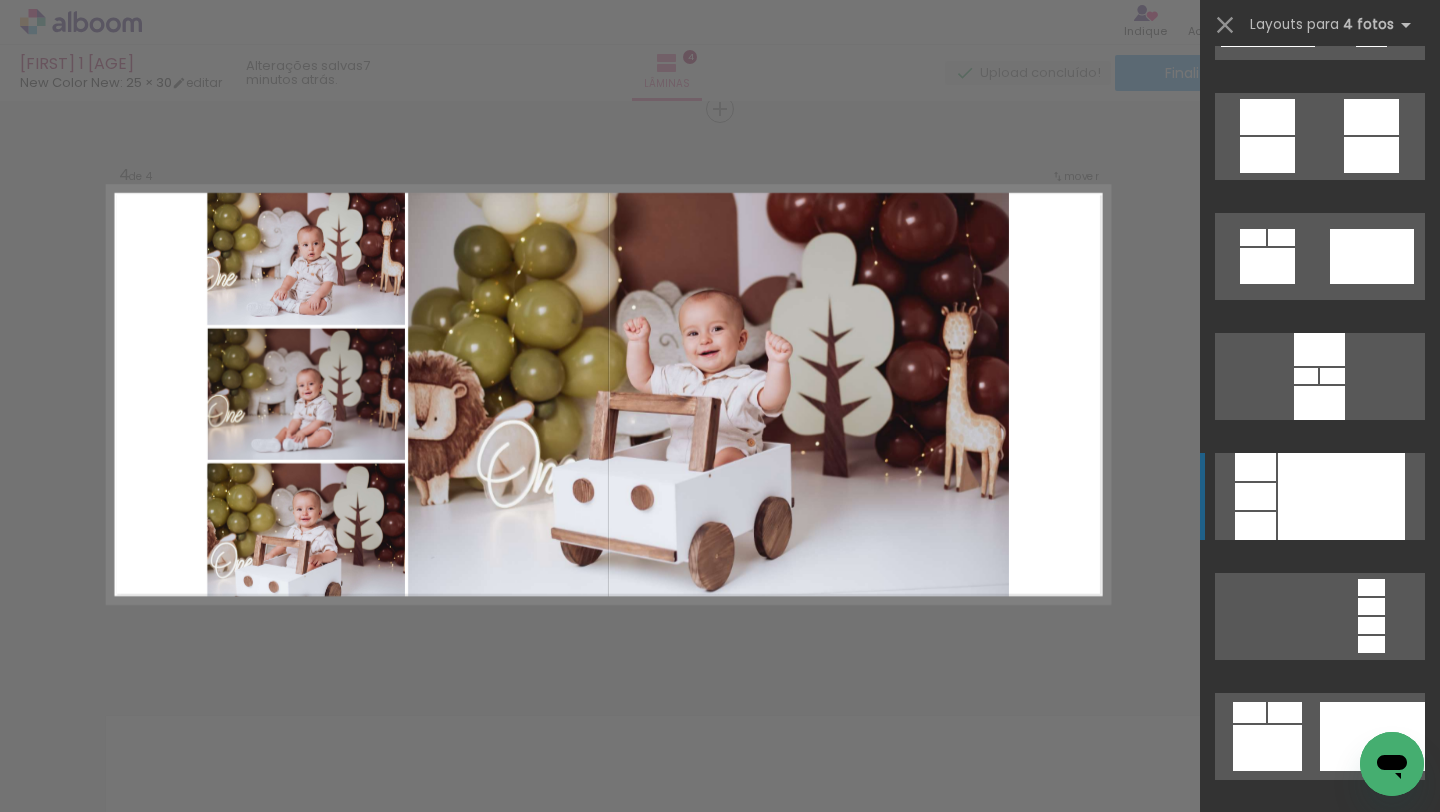 scroll, scrollTop: 6295, scrollLeft: 0, axis: vertical 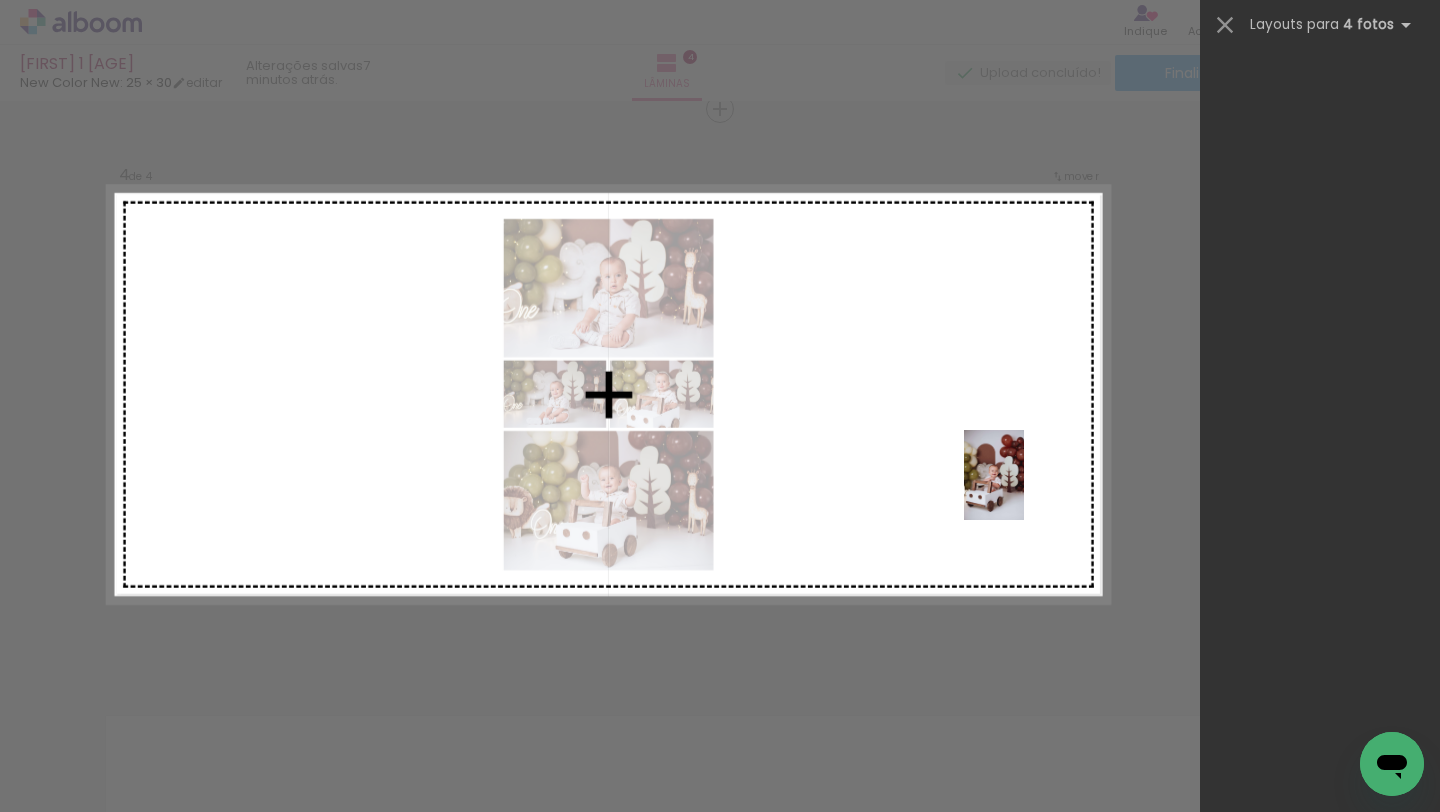 drag, startPoint x: 1179, startPoint y: 748, endPoint x: 974, endPoint y: 445, distance: 365.83328 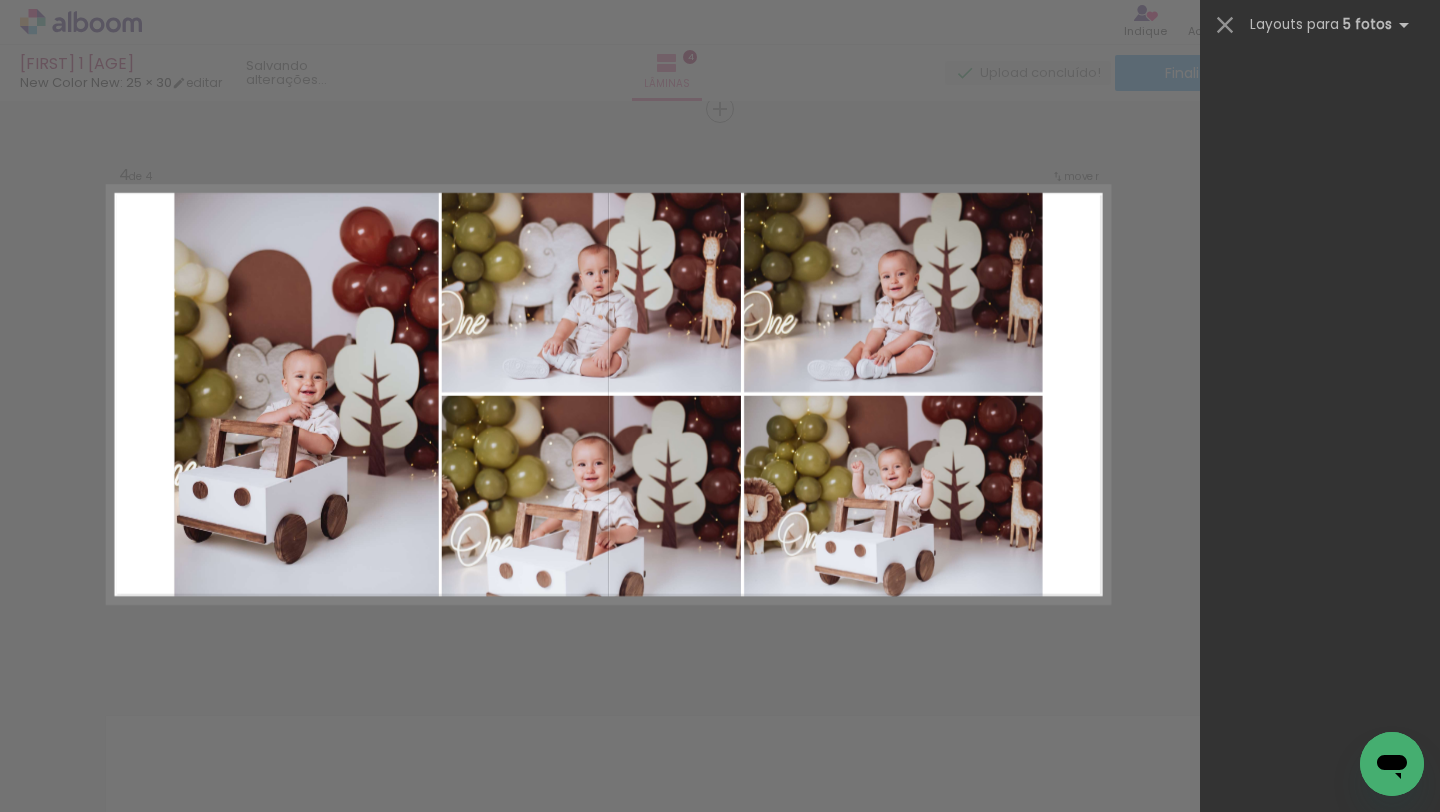 scroll, scrollTop: 0, scrollLeft: 0, axis: both 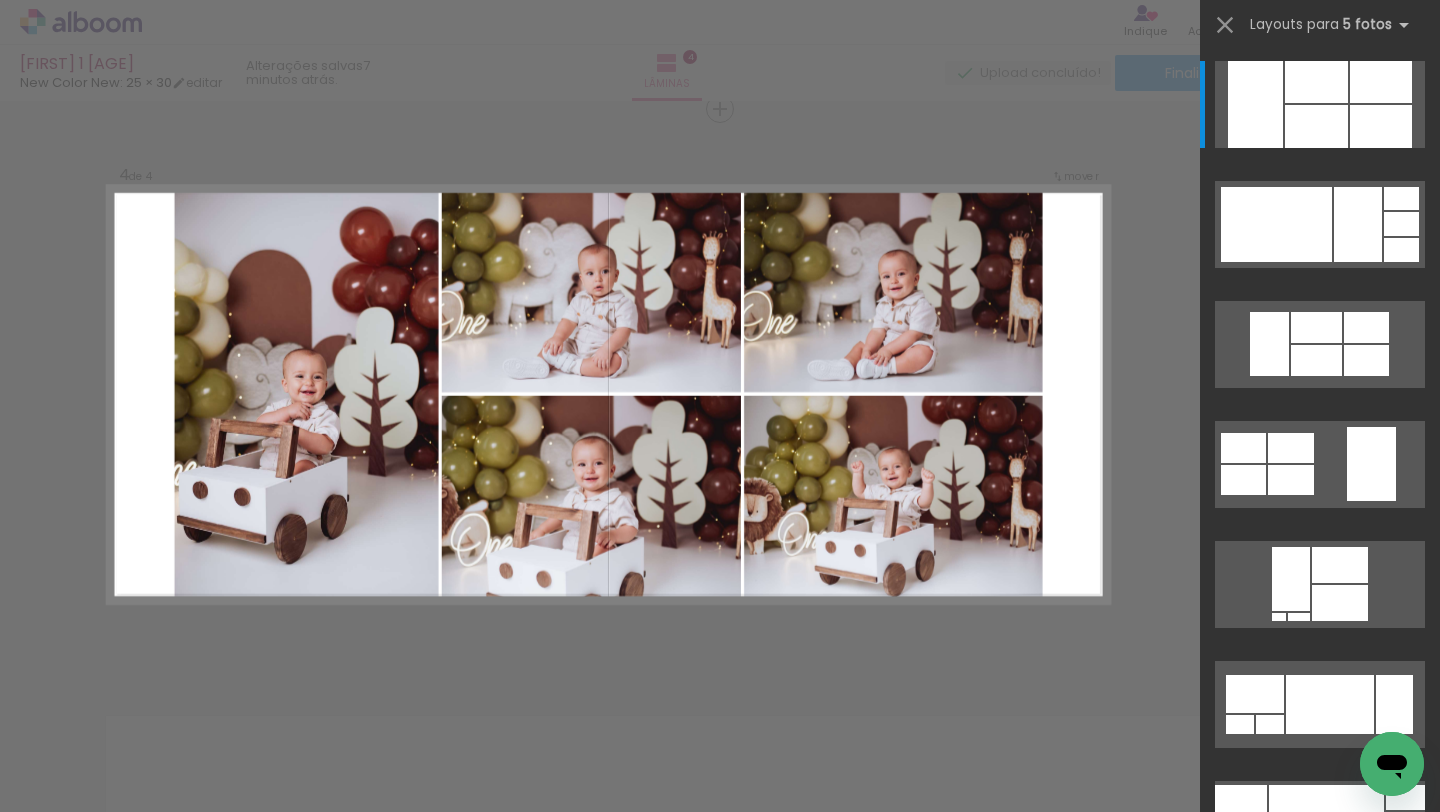 click on "Confirmar Cancelar" at bounding box center [720, -186] 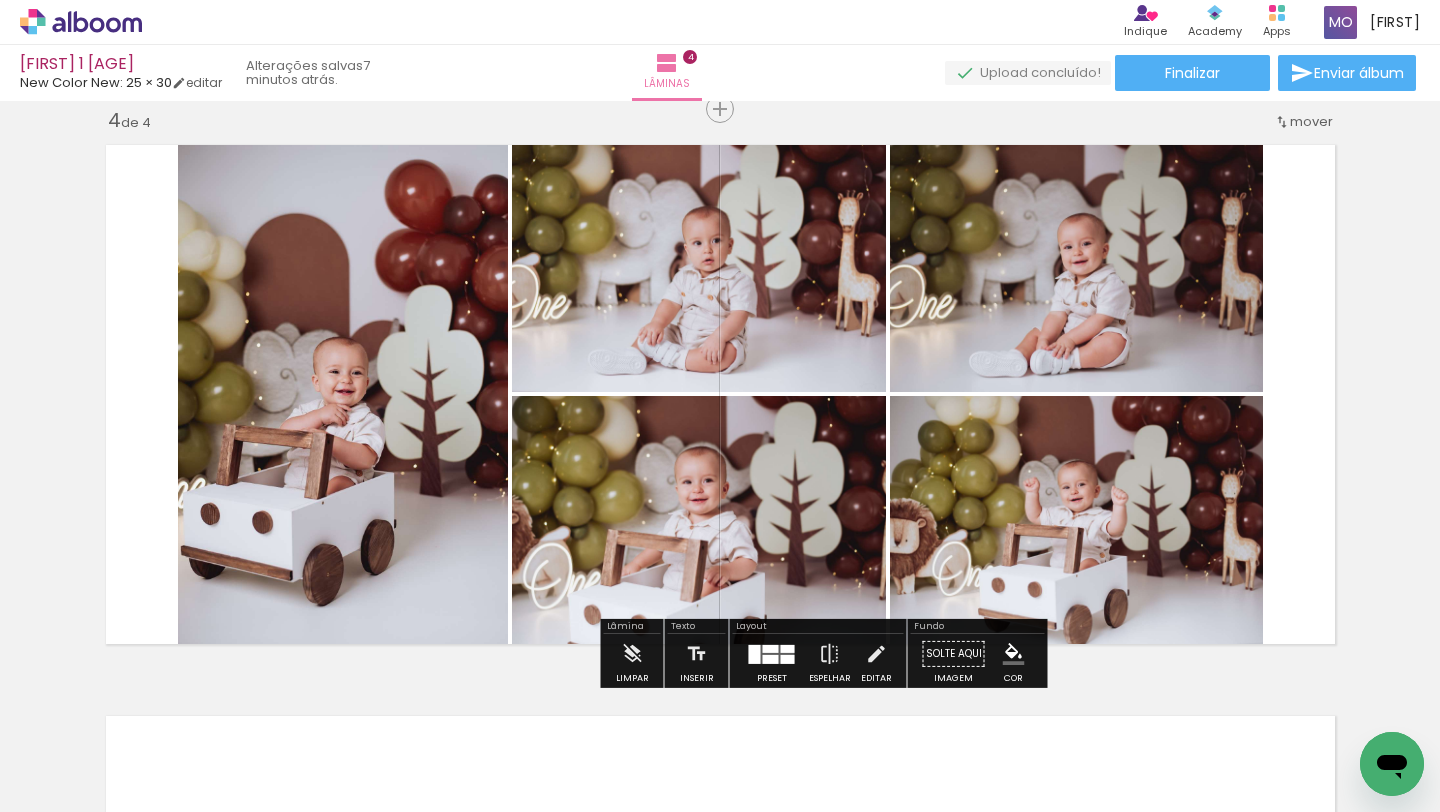 click at bounding box center (771, 658) 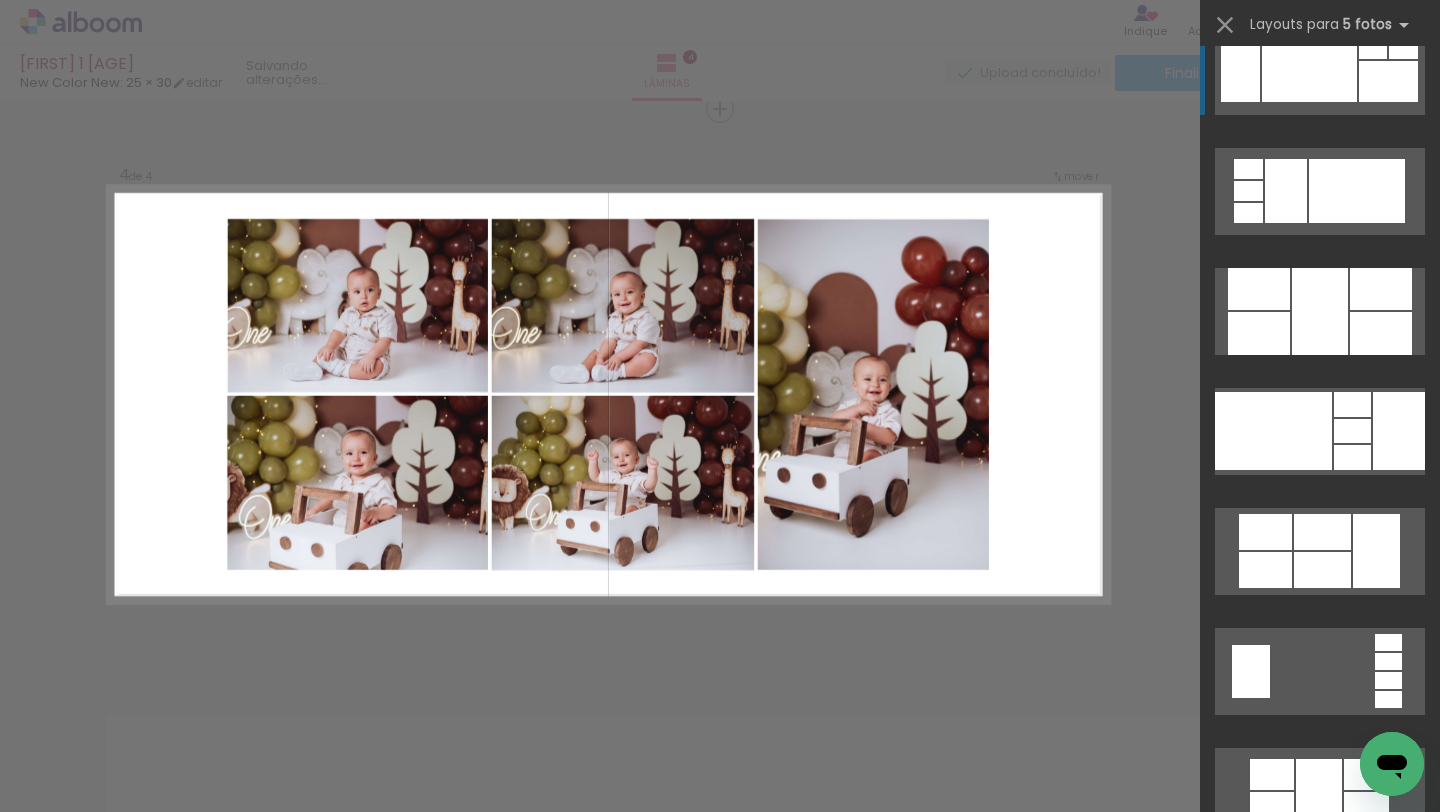 scroll, scrollTop: 1392, scrollLeft: 0, axis: vertical 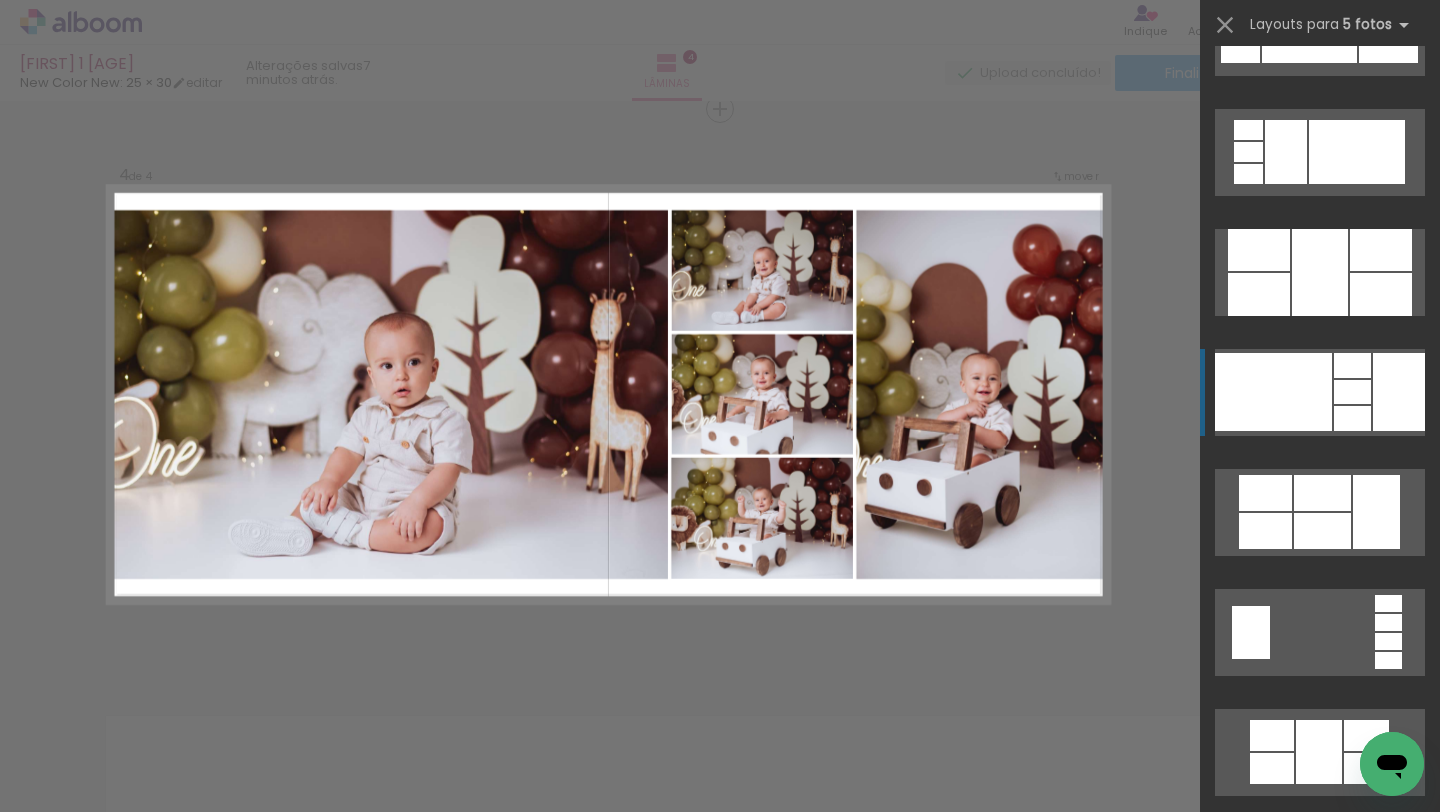 click at bounding box center (1273, 392) 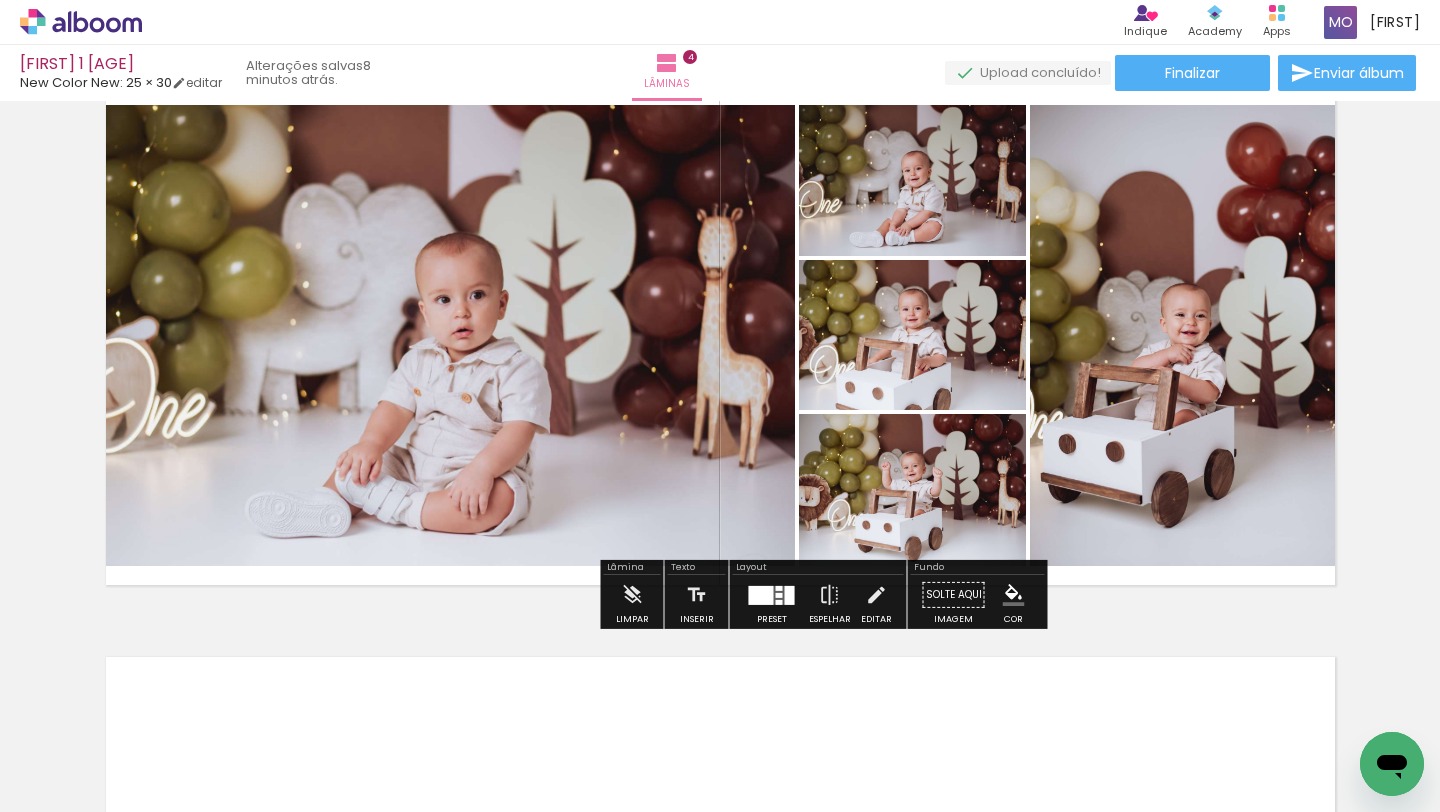 scroll, scrollTop: 1892, scrollLeft: 0, axis: vertical 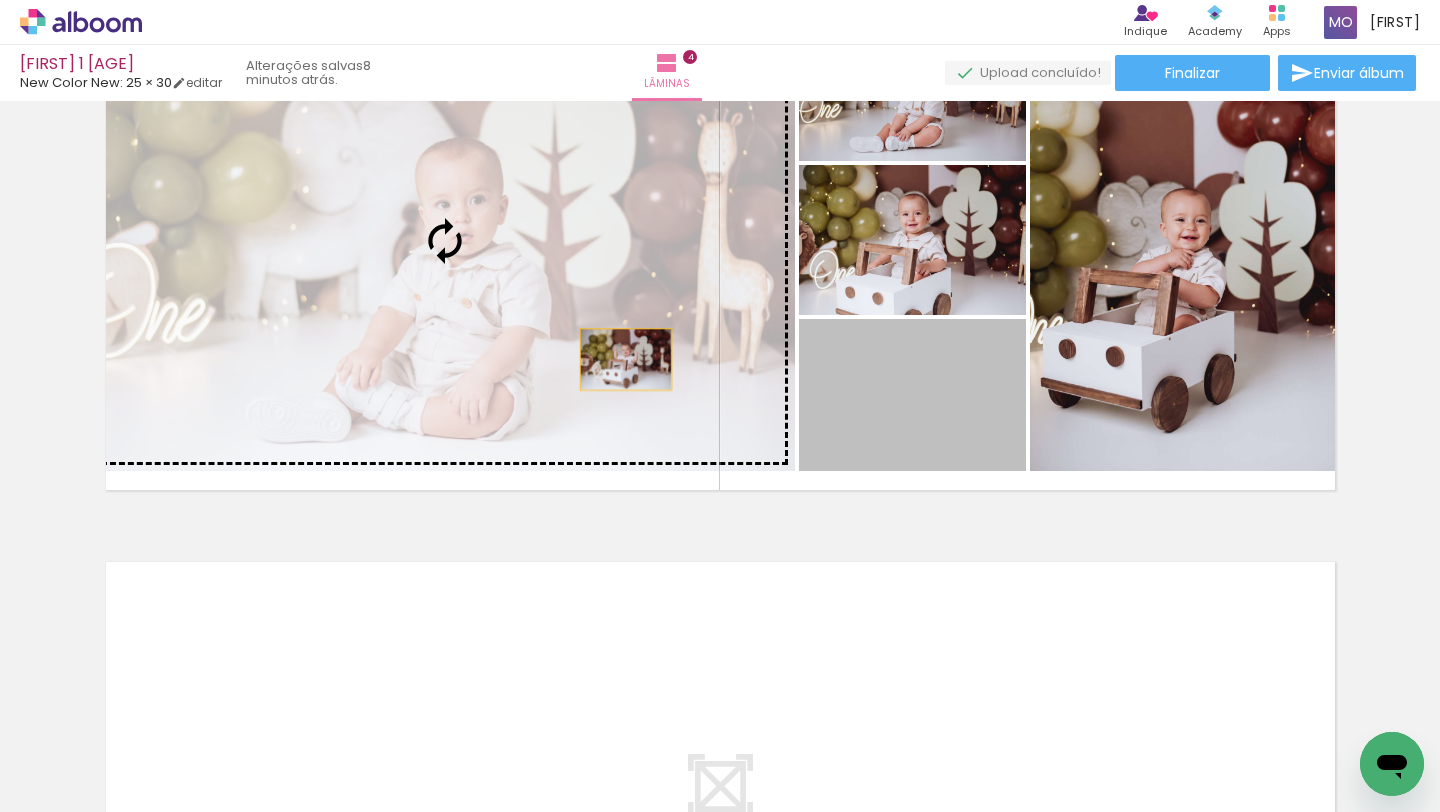 drag, startPoint x: 889, startPoint y: 420, endPoint x: 617, endPoint y: 358, distance: 278.9767 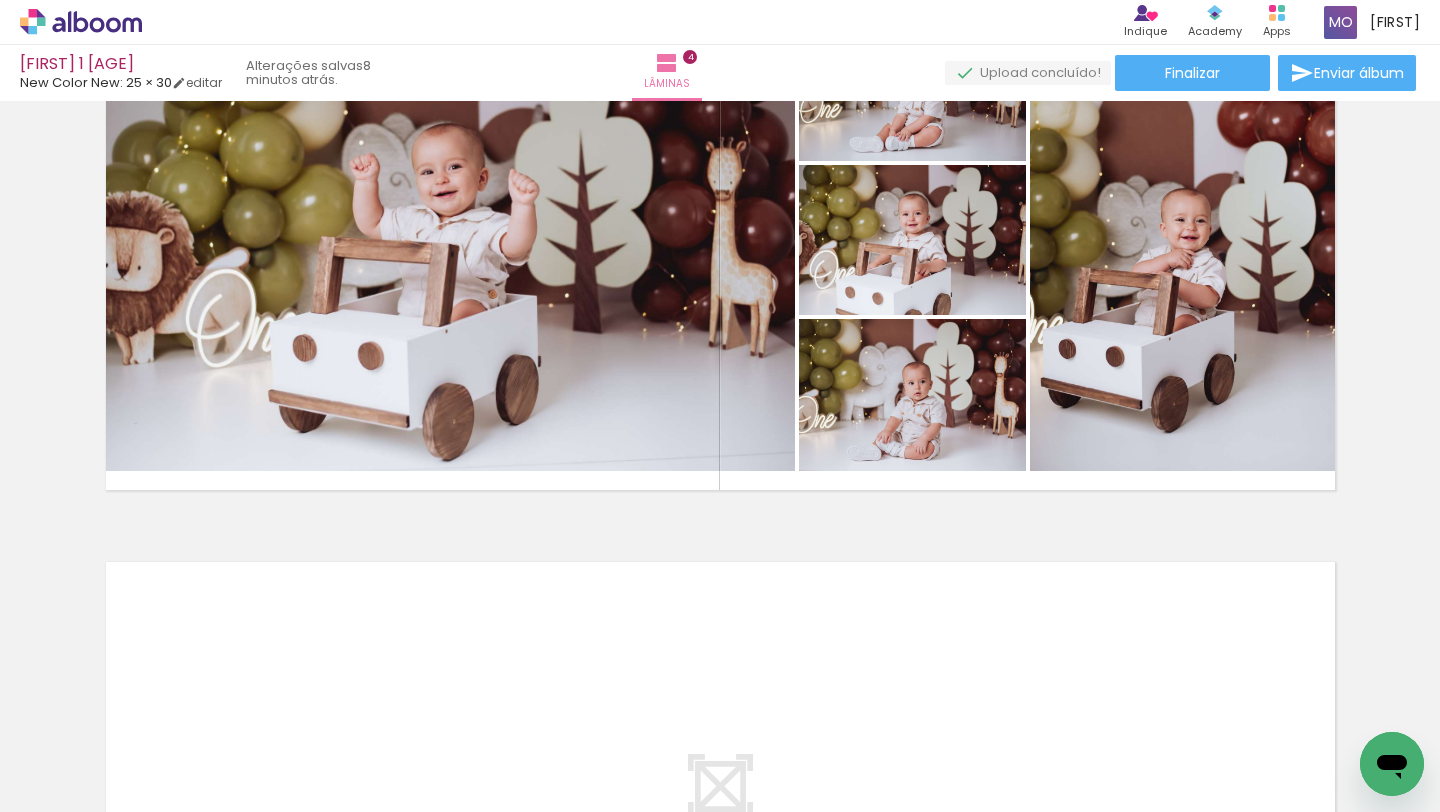 scroll, scrollTop: 0, scrollLeft: 1430, axis: horizontal 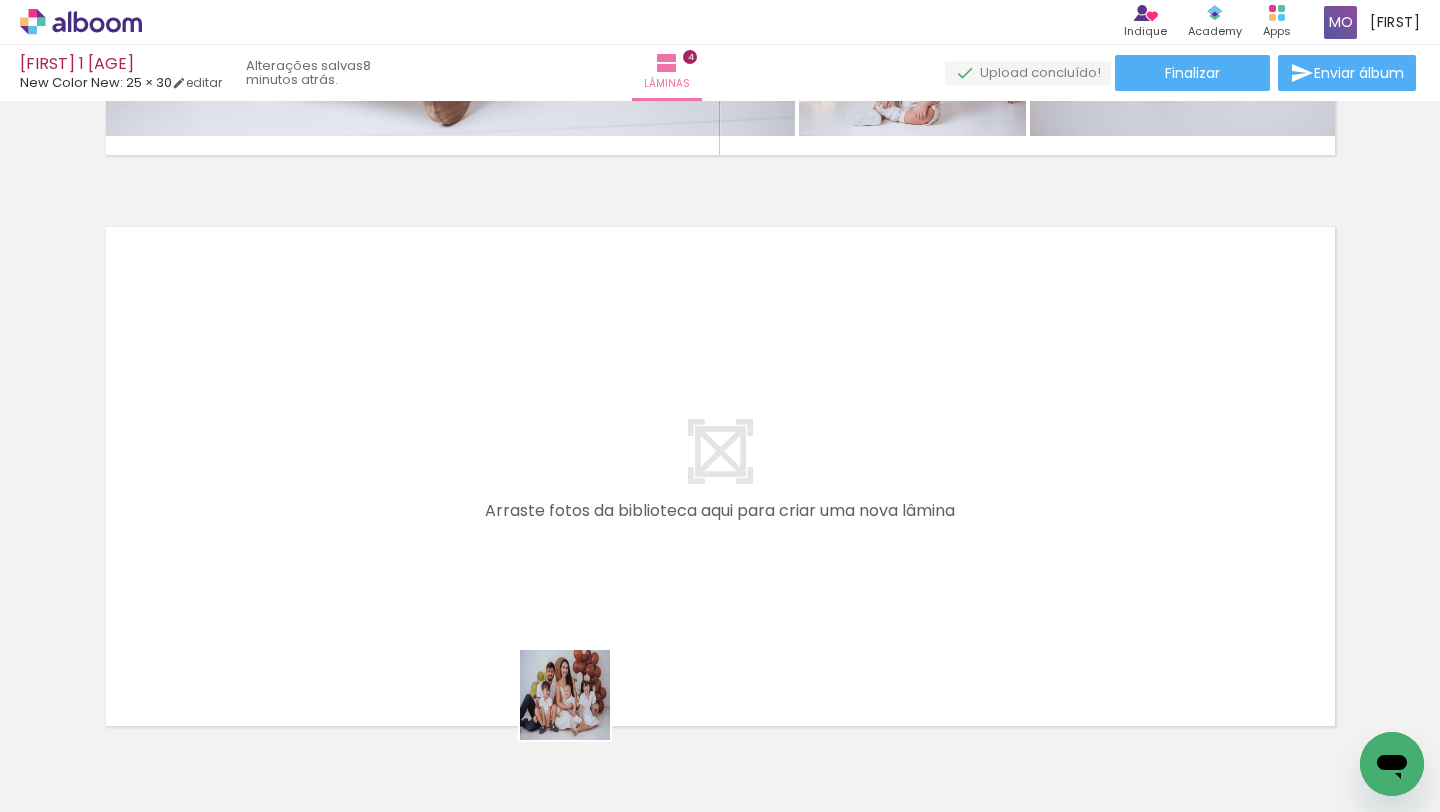 drag, startPoint x: 580, startPoint y: 742, endPoint x: 573, endPoint y: 513, distance: 229.10696 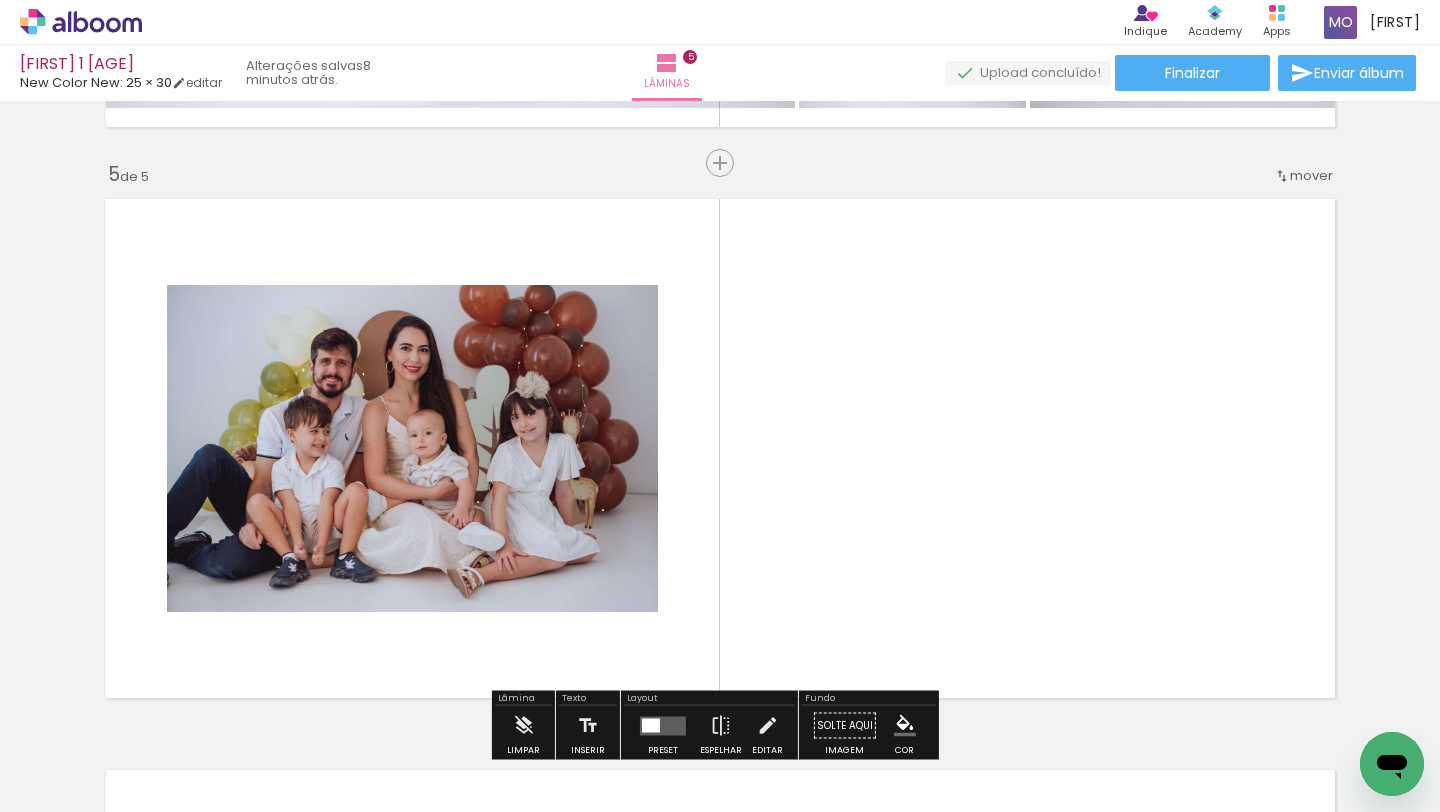 scroll, scrollTop: 2309, scrollLeft: 0, axis: vertical 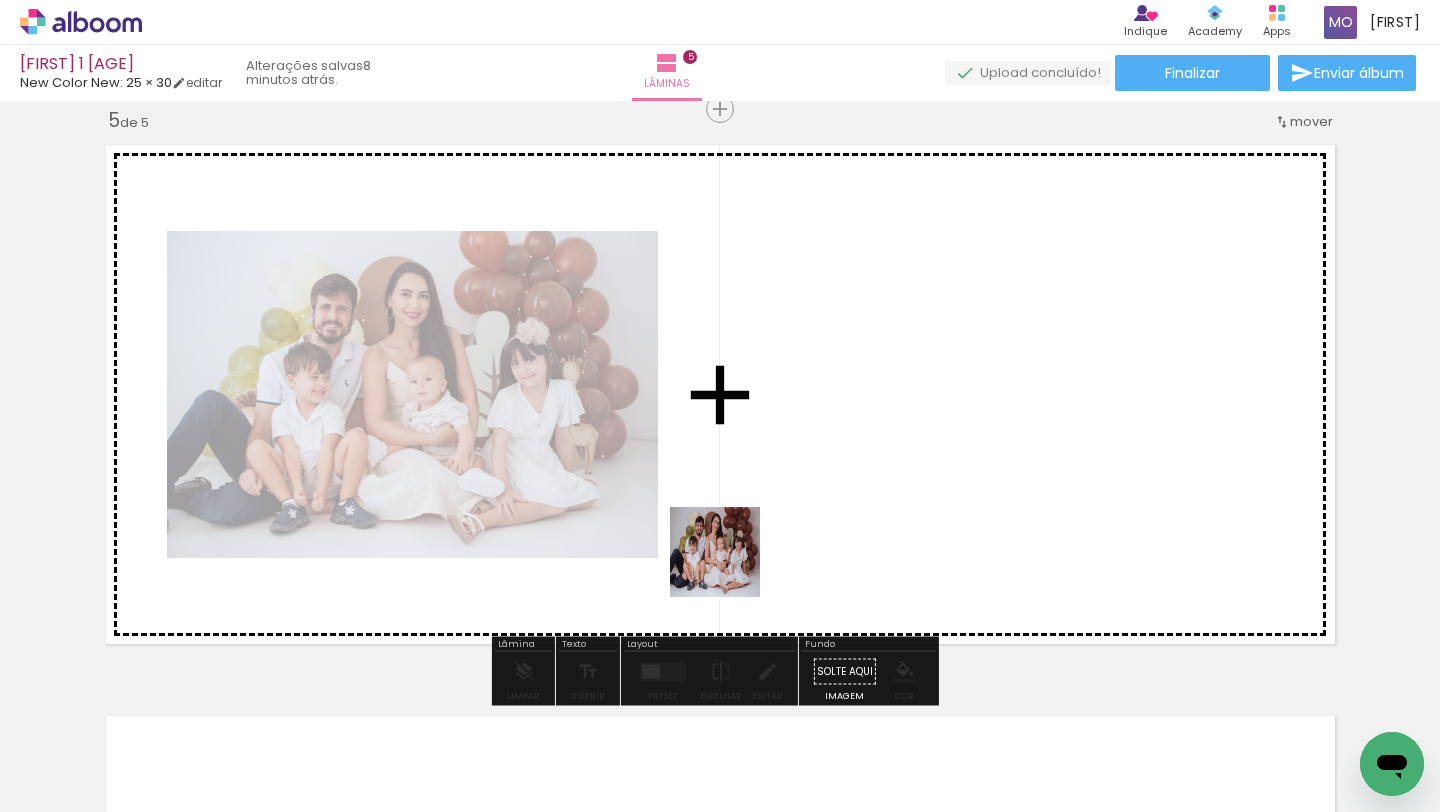 drag, startPoint x: 703, startPoint y: 737, endPoint x: 791, endPoint y: 600, distance: 162.82812 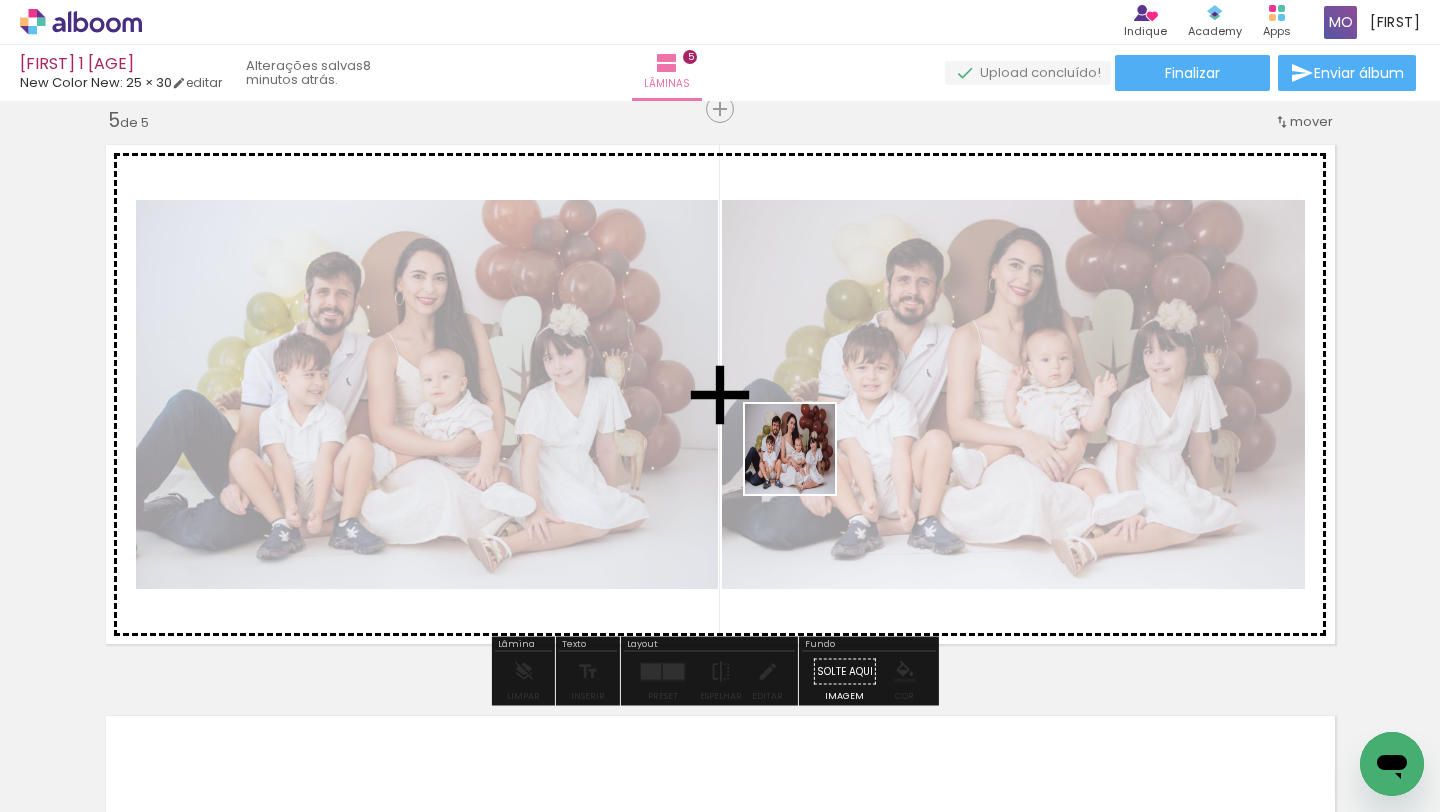 drag, startPoint x: 805, startPoint y: 739, endPoint x: 805, endPoint y: 428, distance: 311 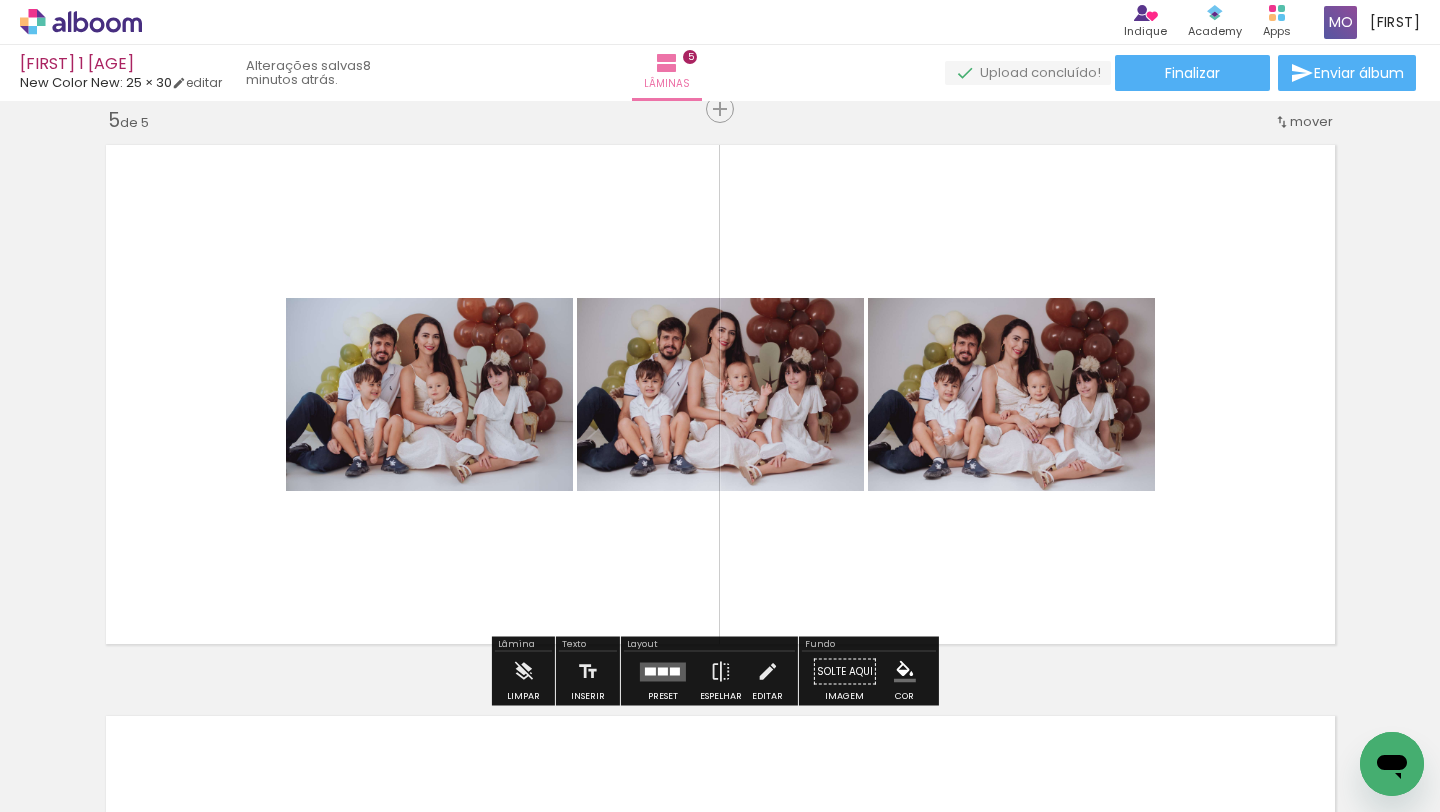 click at bounding box center [675, 671] 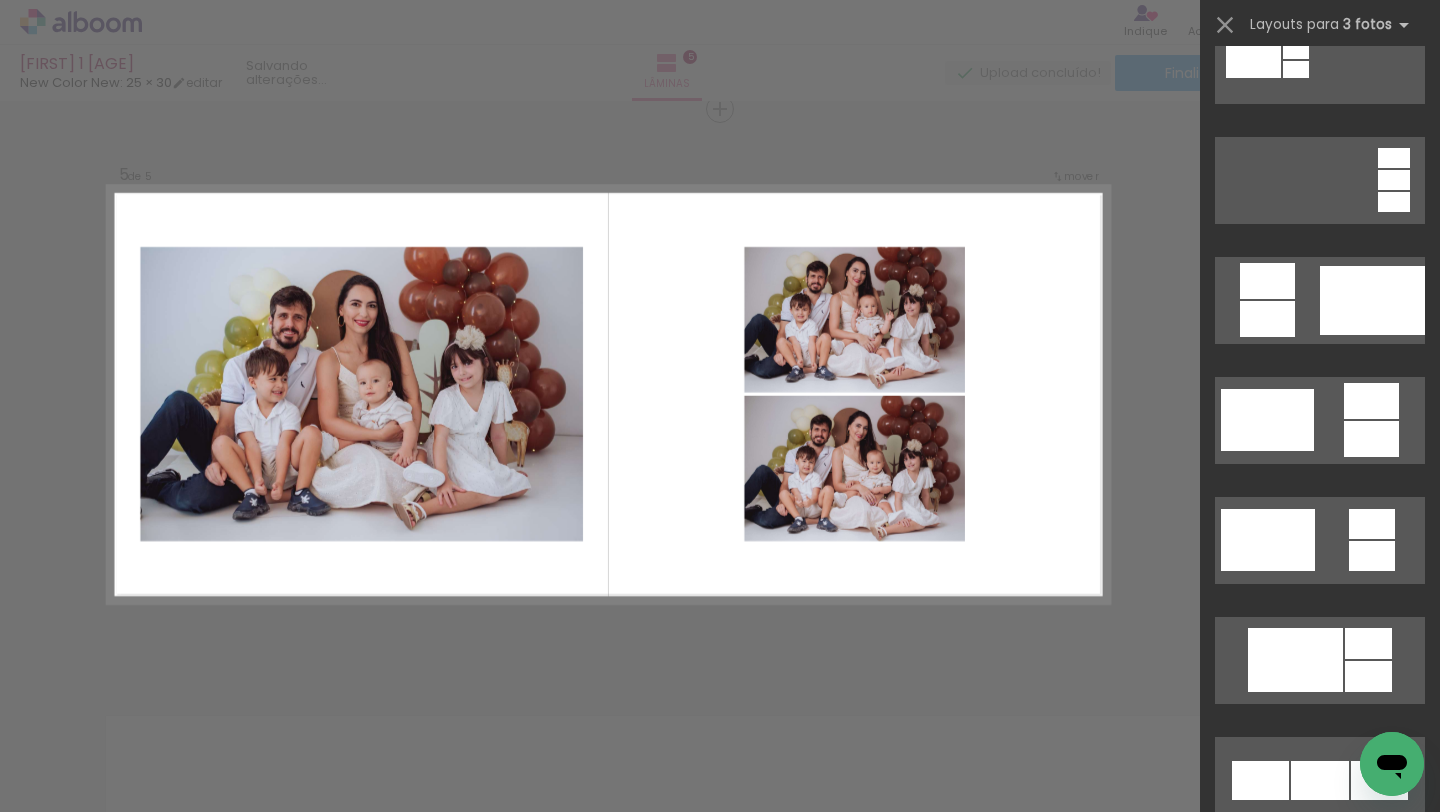 scroll, scrollTop: 414, scrollLeft: 0, axis: vertical 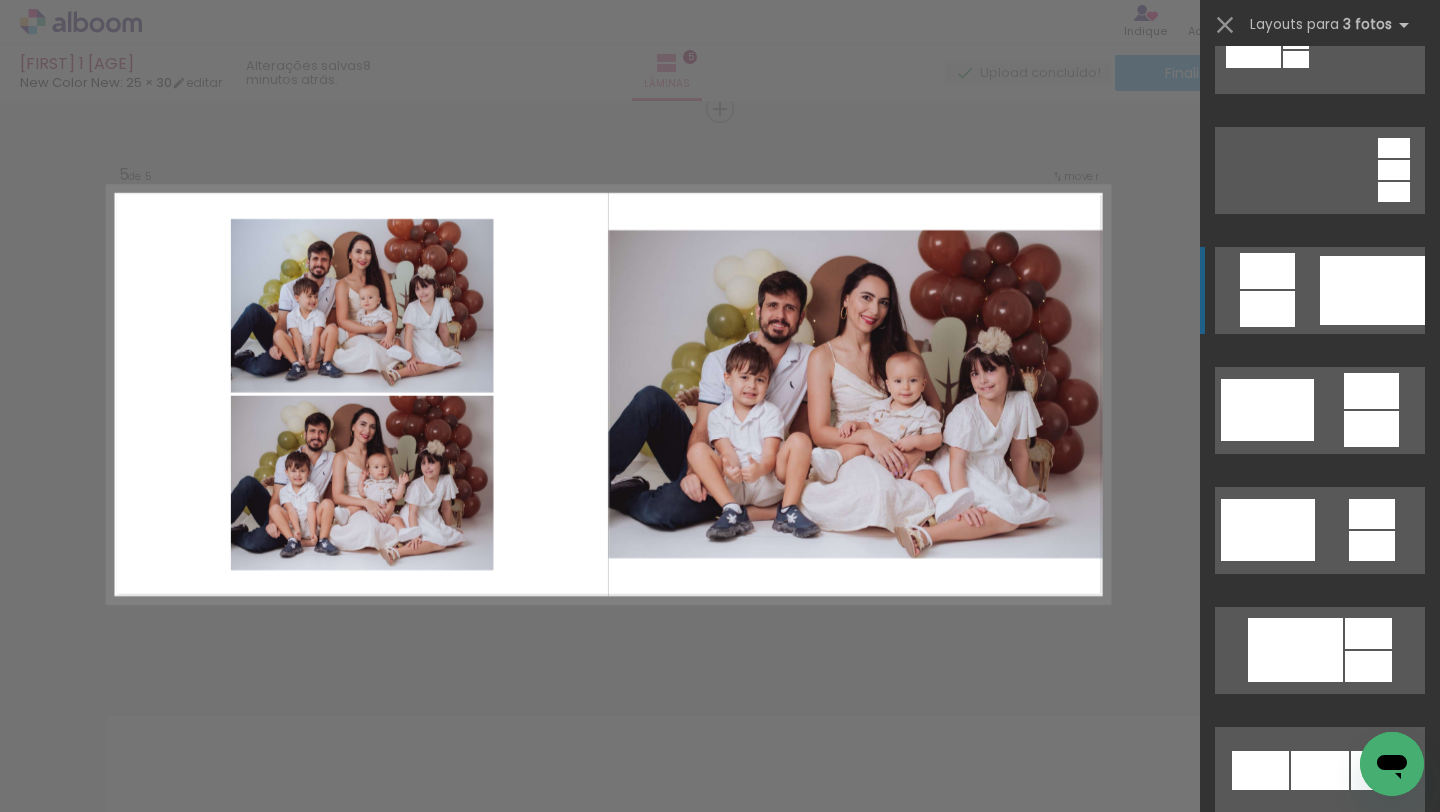 click at bounding box center [1265, -190] 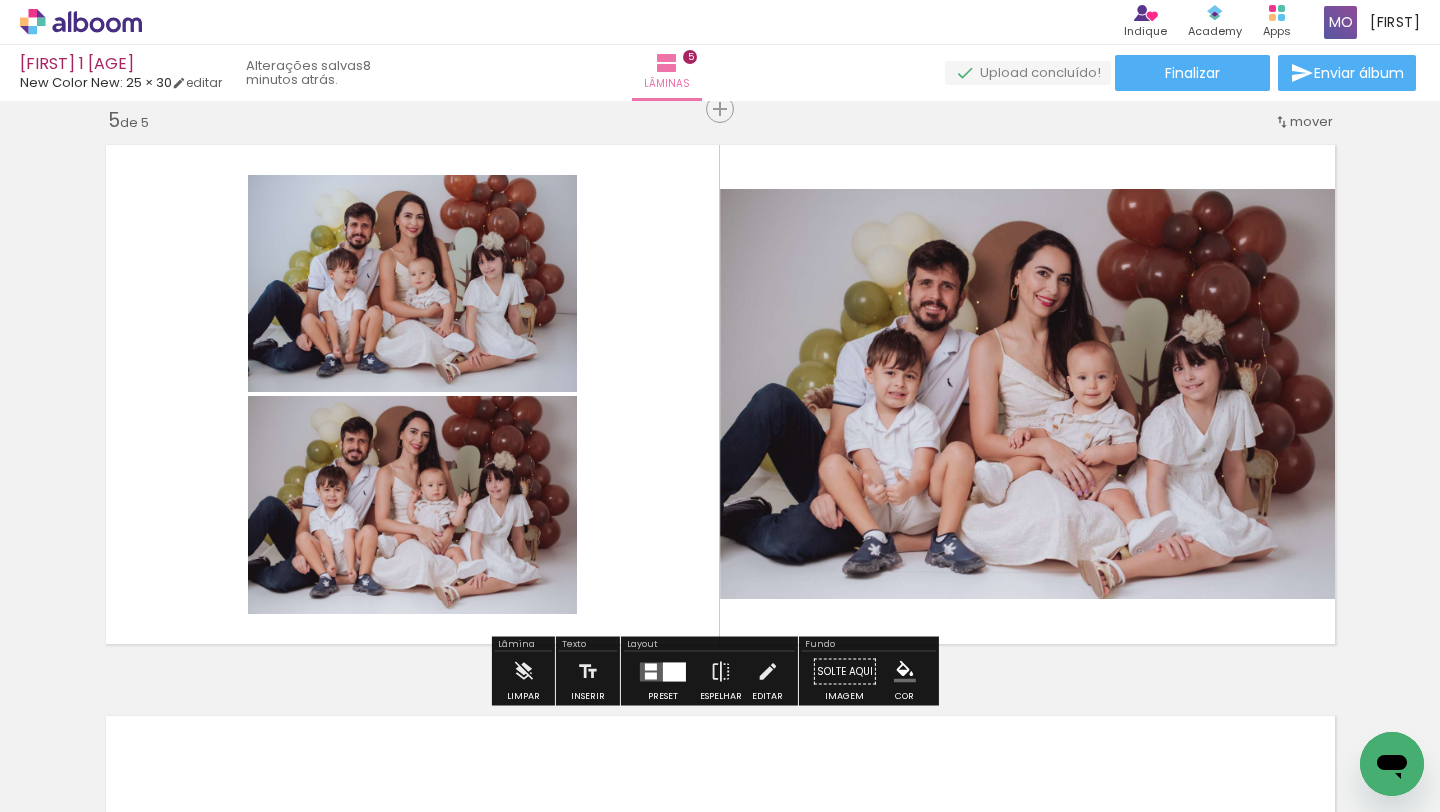 scroll, scrollTop: 2678, scrollLeft: 0, axis: vertical 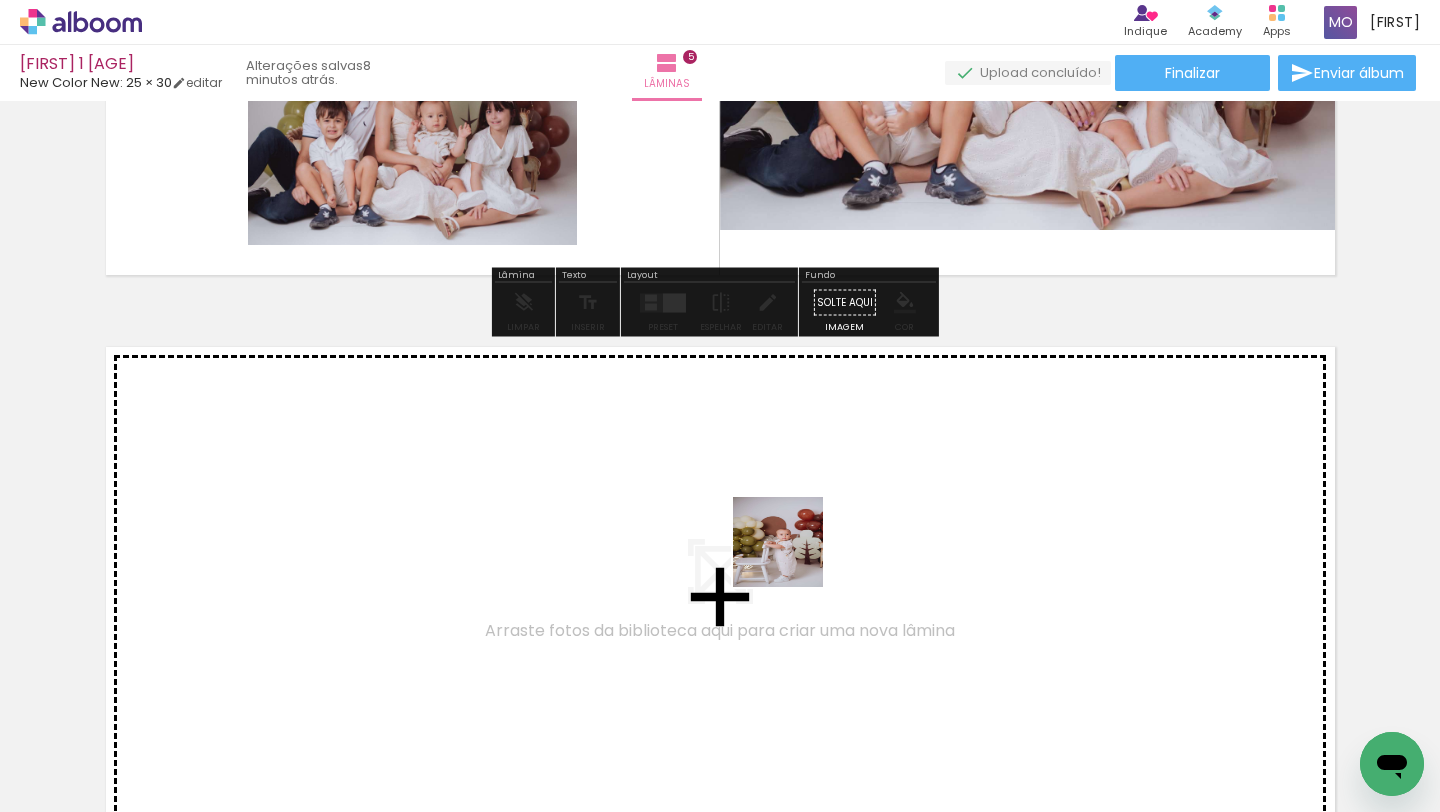 drag, startPoint x: 888, startPoint y: 742, endPoint x: 793, endPoint y: 557, distance: 207.96634 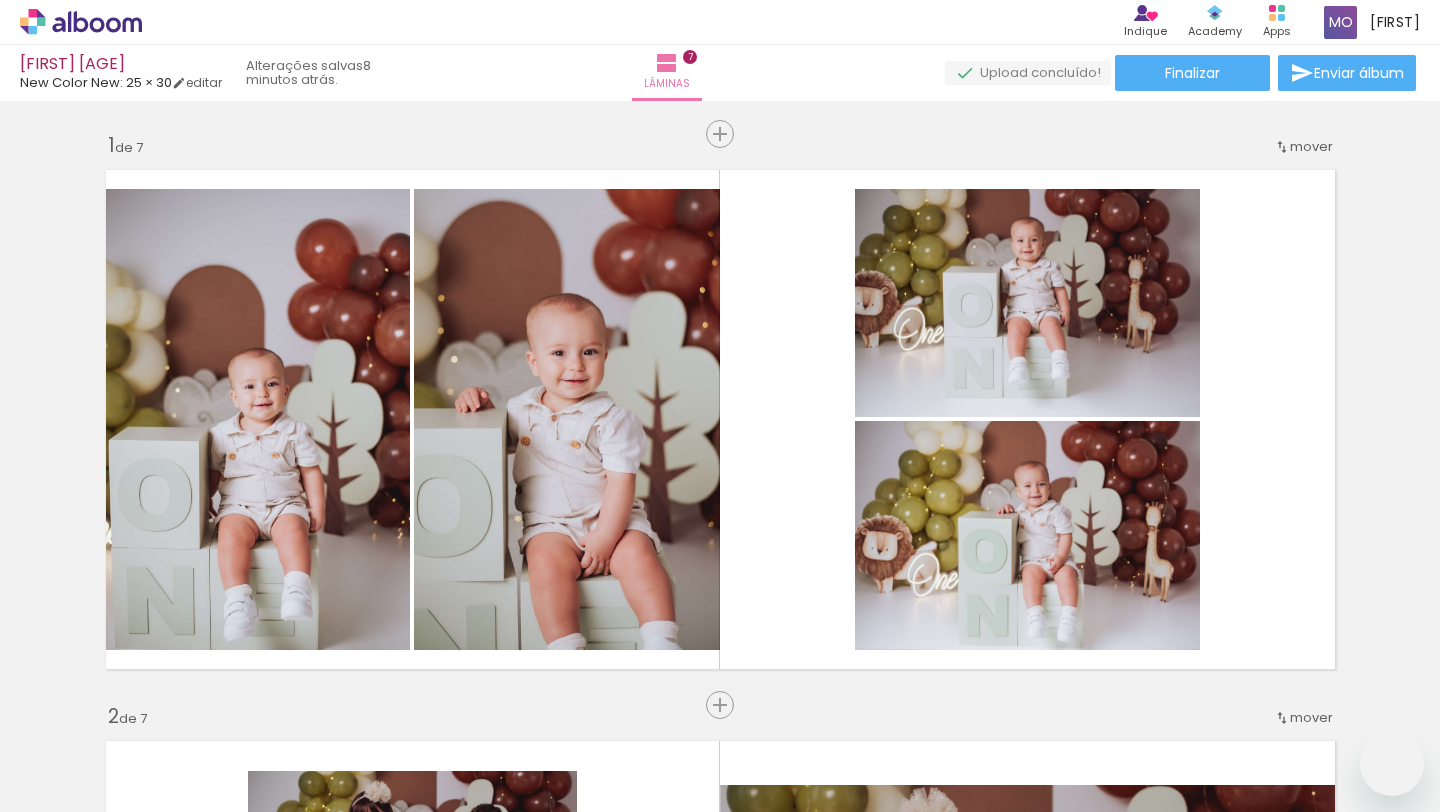 click at bounding box center (663, 4122) 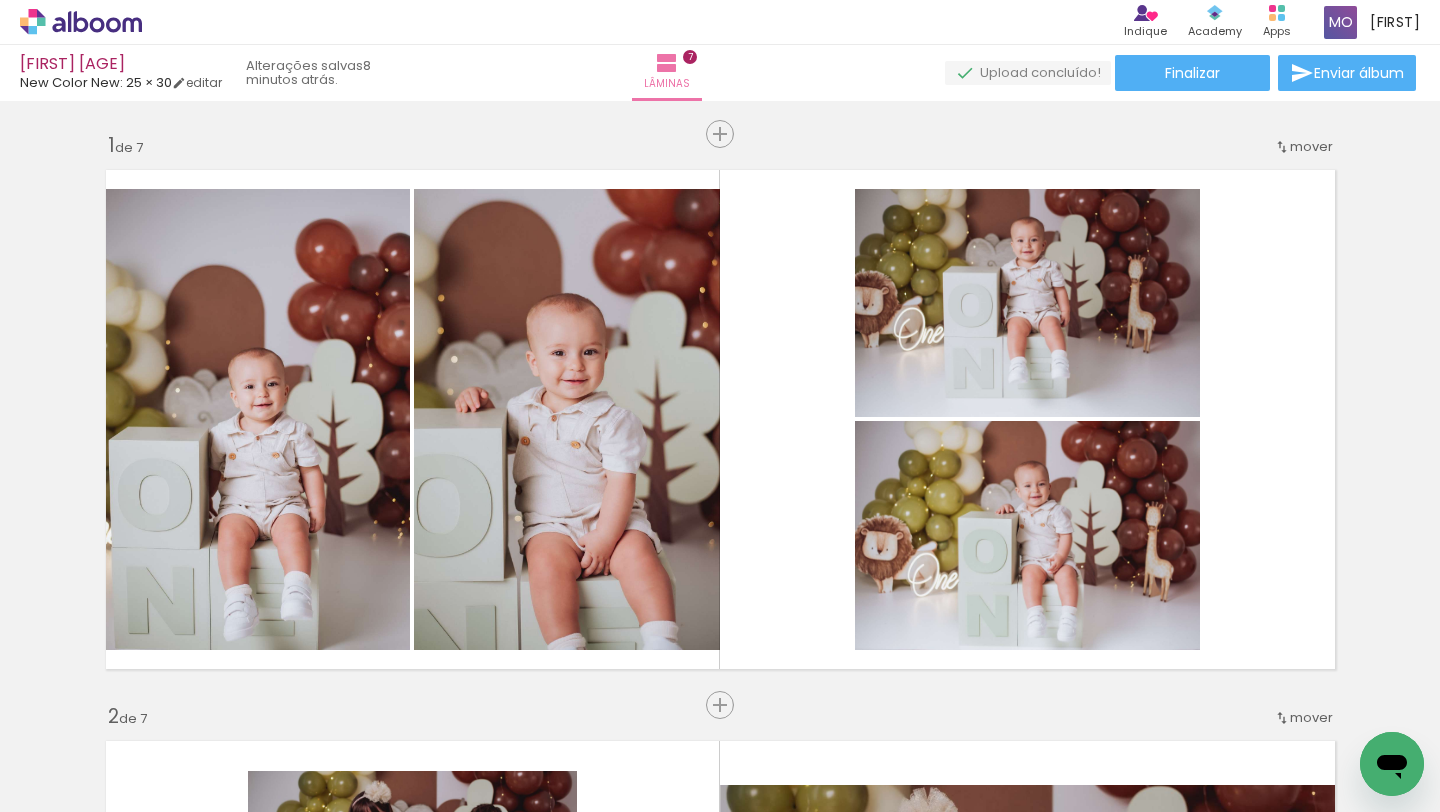 scroll, scrollTop: 0, scrollLeft: 0, axis: both 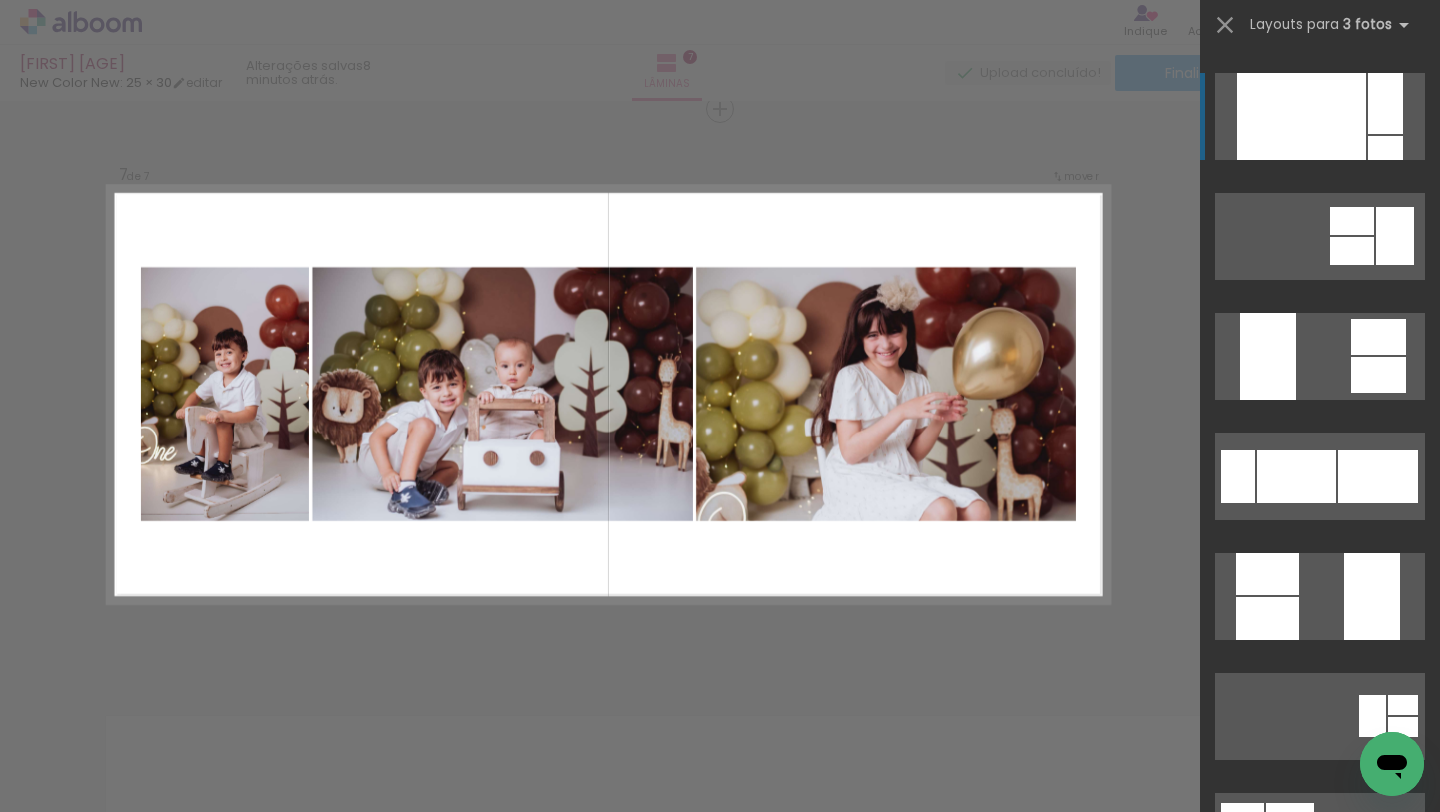 click at bounding box center [1296, 476] 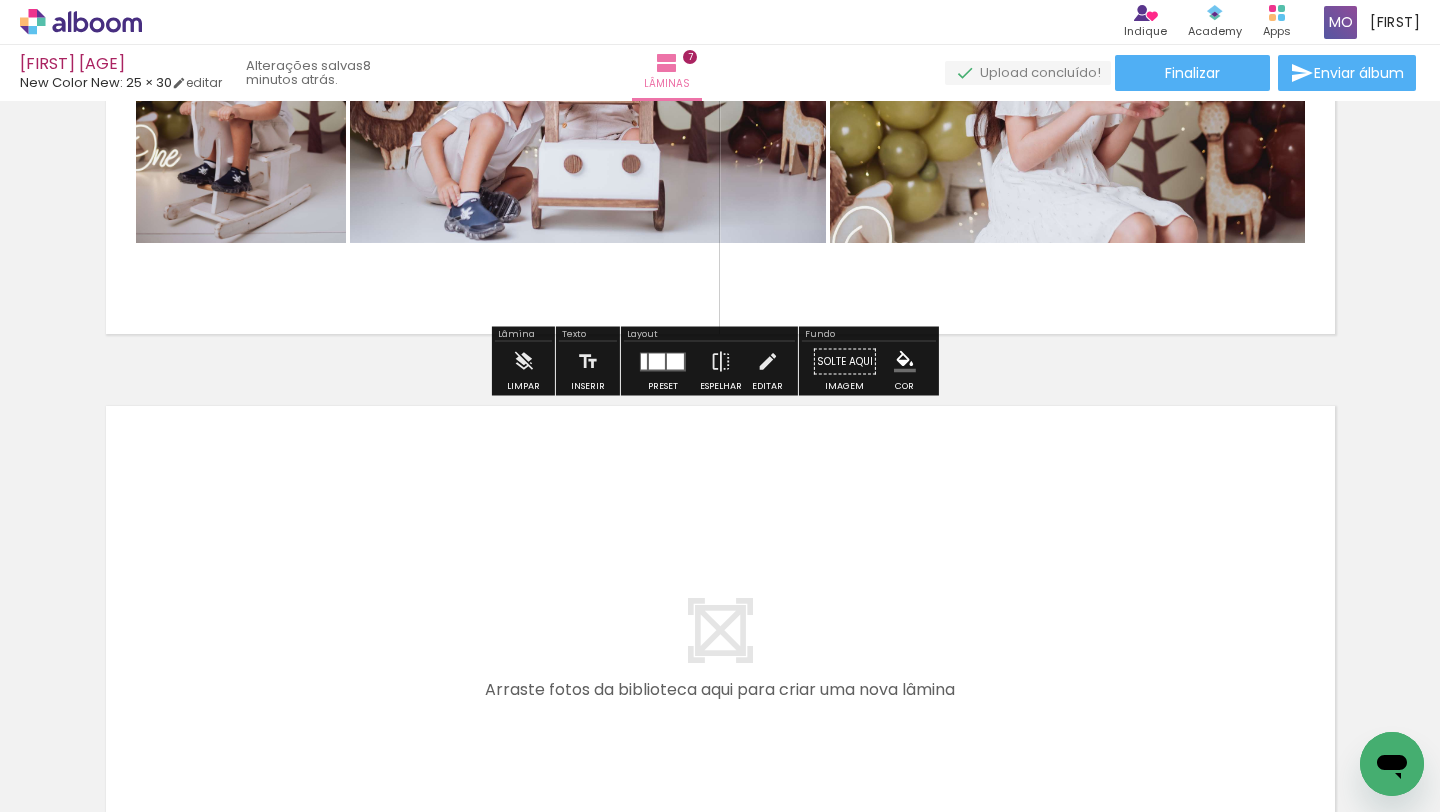 scroll, scrollTop: 3831, scrollLeft: 0, axis: vertical 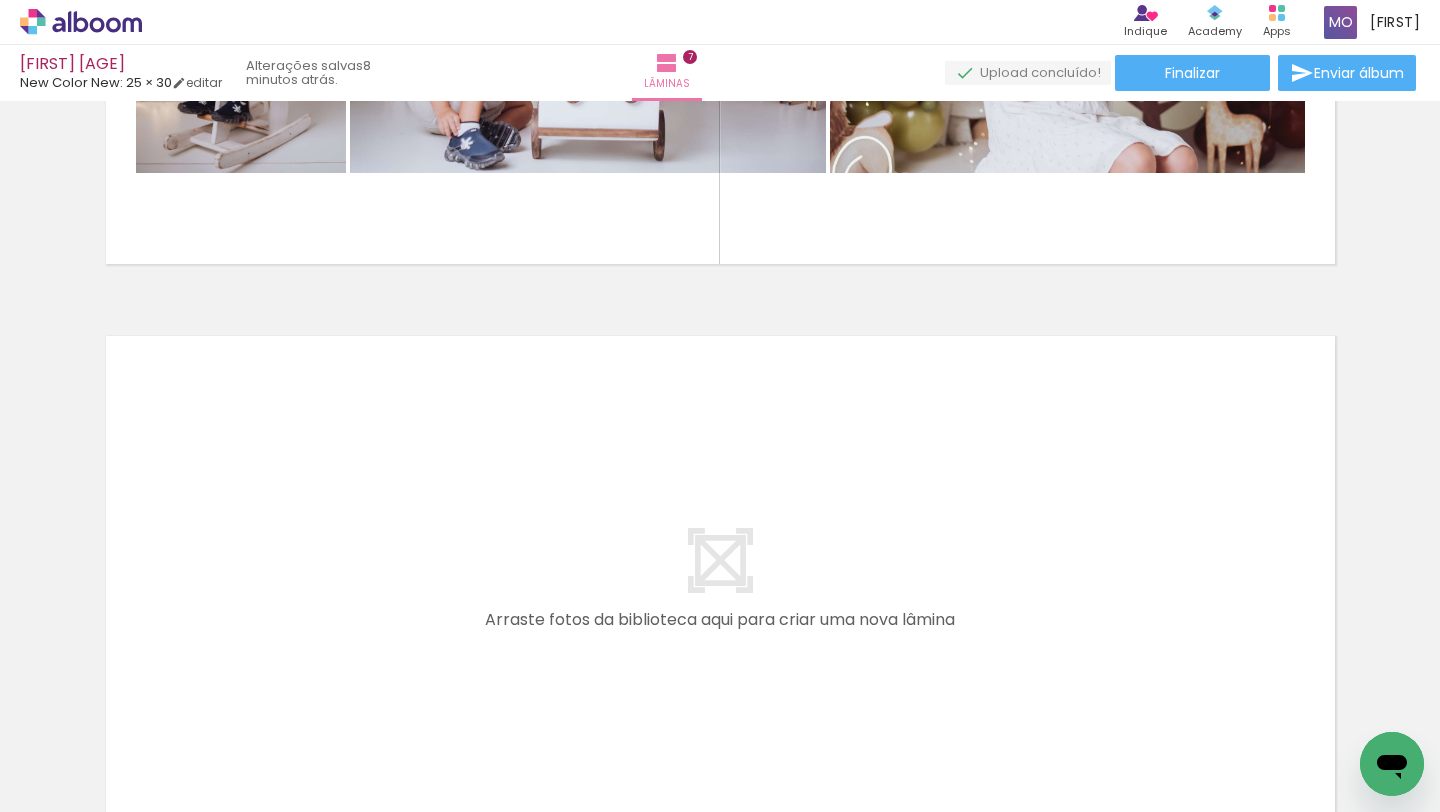 click on "Adicionar
Fotos" at bounding box center (71, 785) 